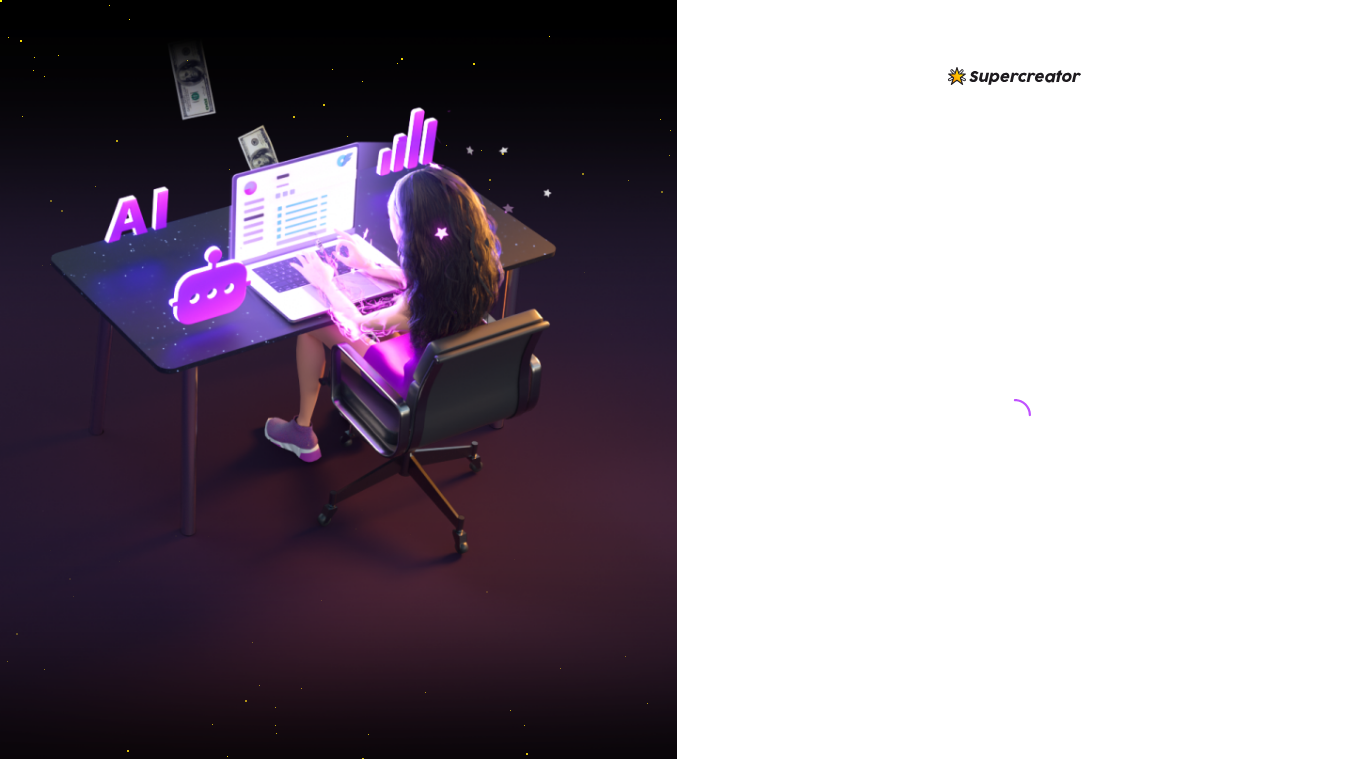 scroll, scrollTop: 0, scrollLeft: 0, axis: both 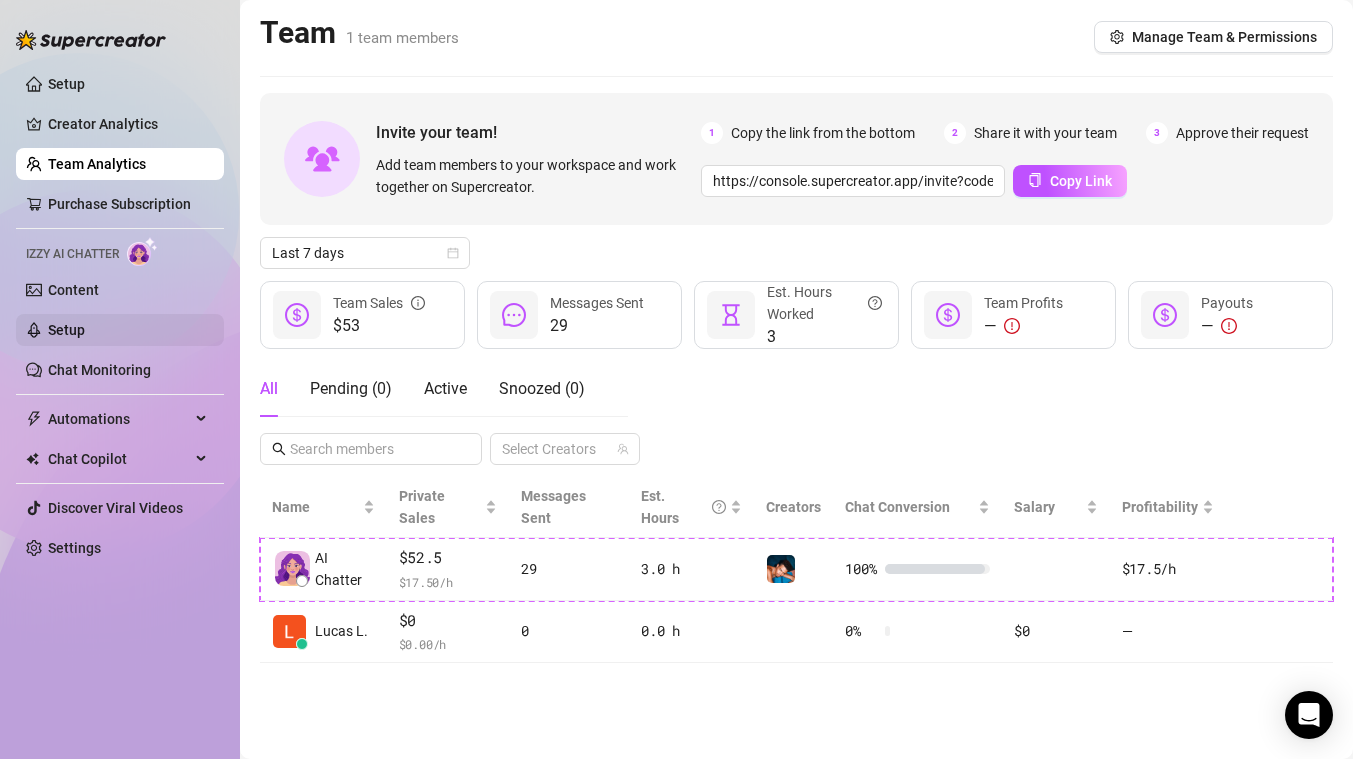 click on "Setup" at bounding box center (66, 330) 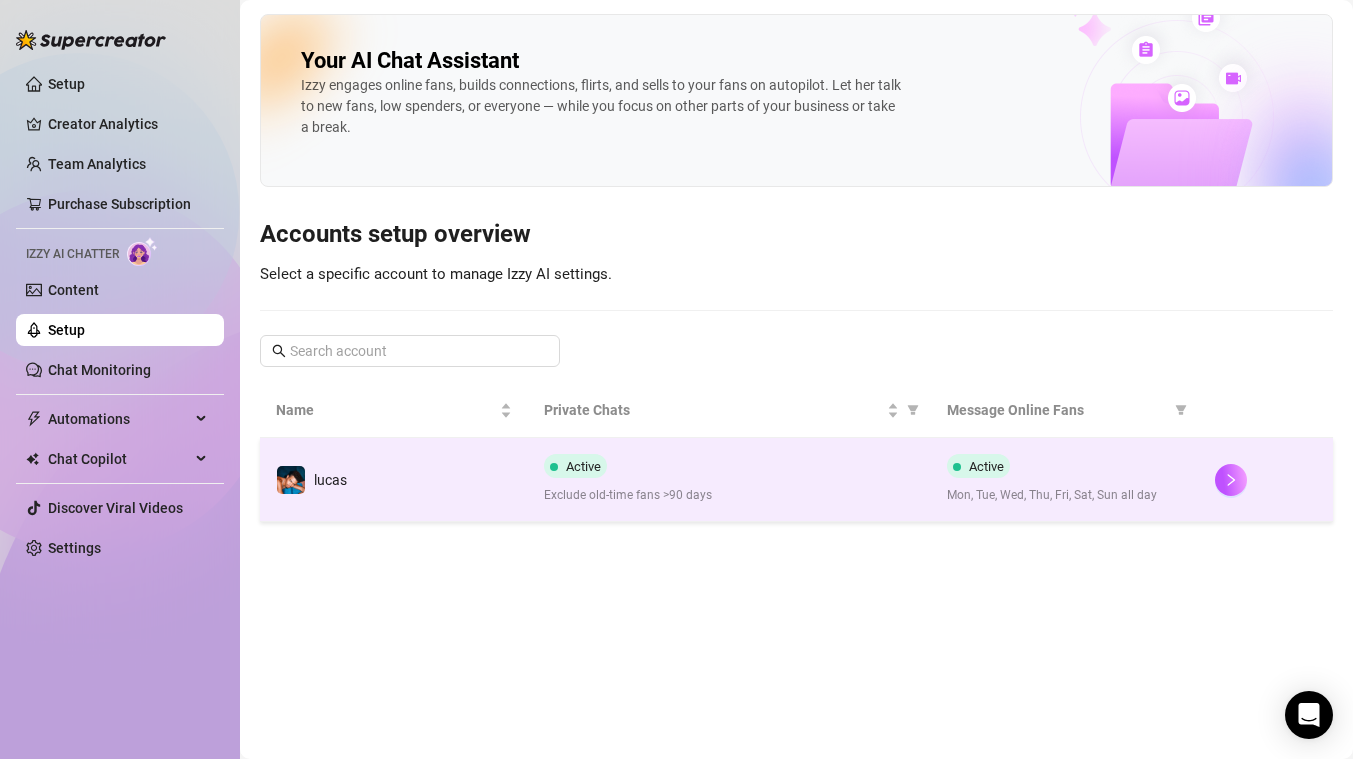 click on "Active" at bounding box center [583, 466] 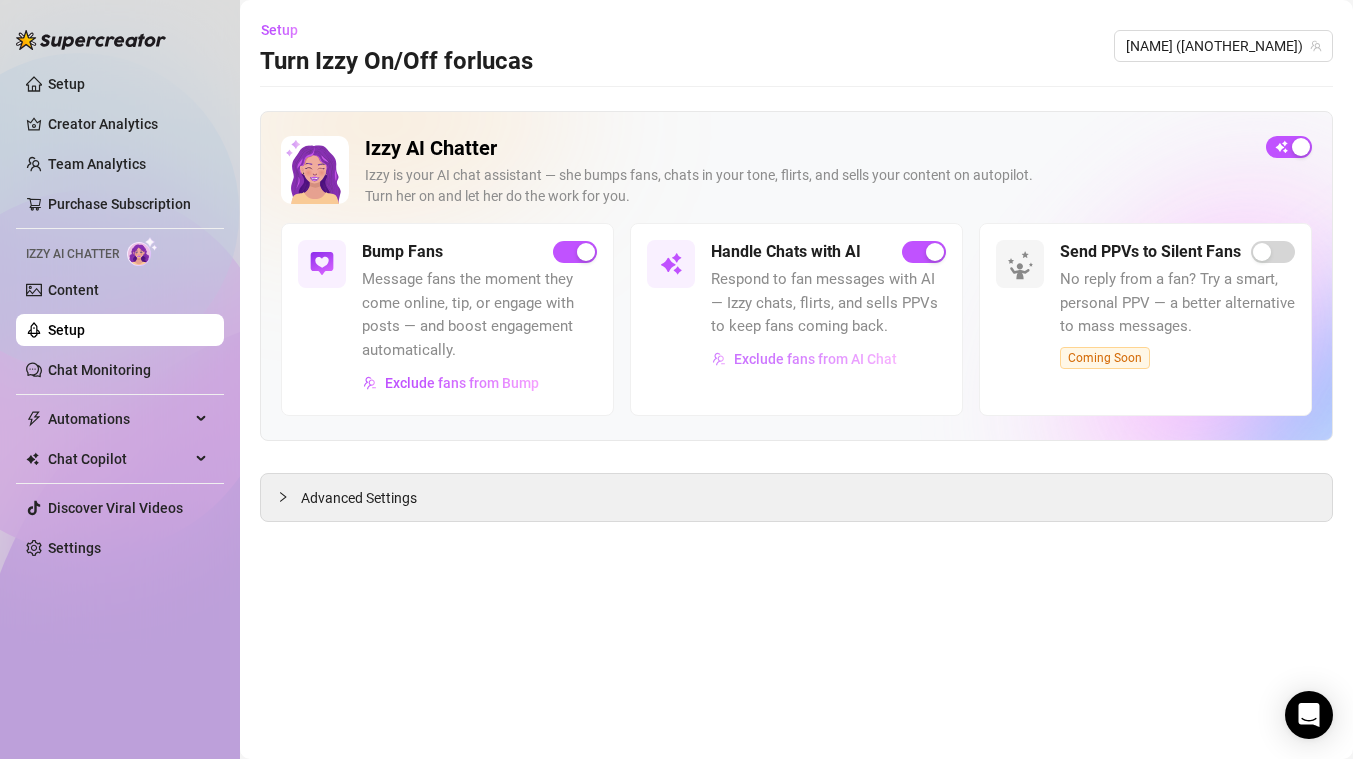 click on "Exclude fans from AI Chat" at bounding box center [815, 359] 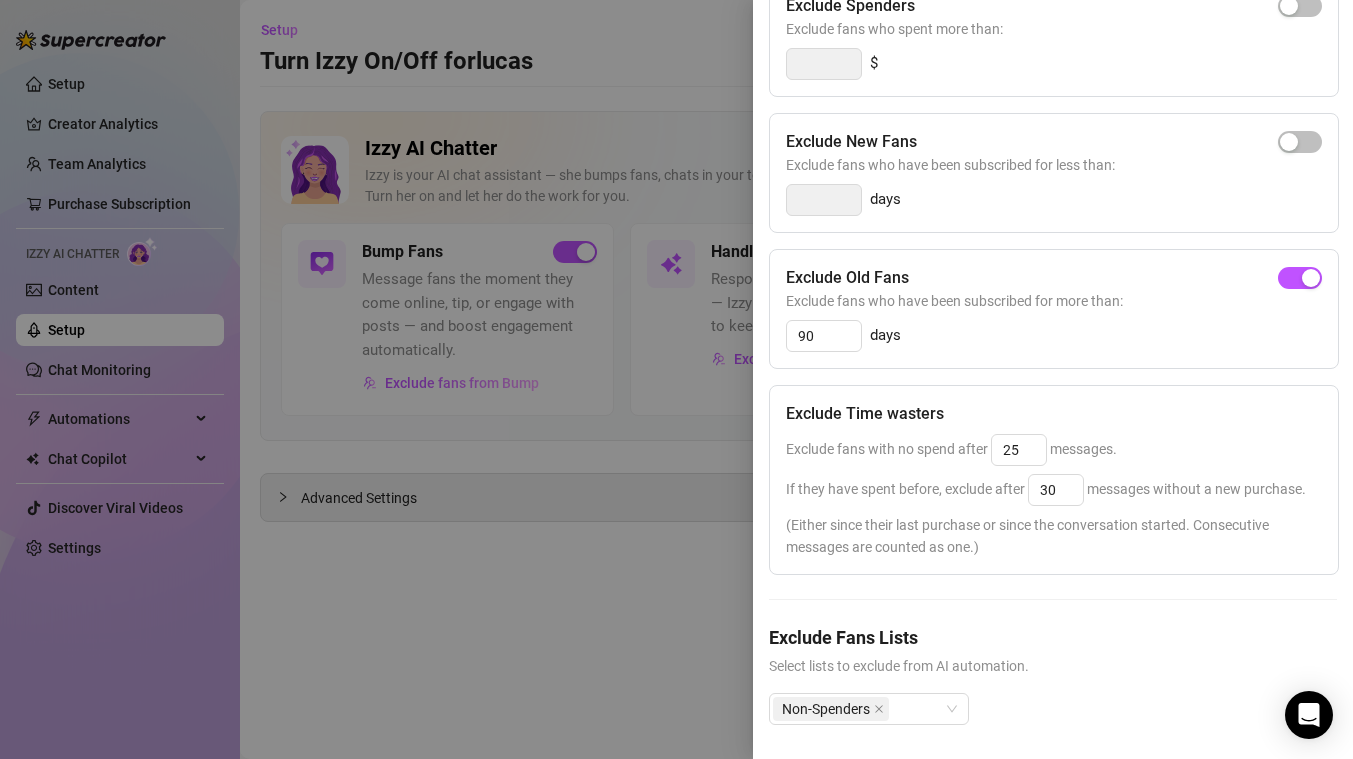 scroll, scrollTop: 307, scrollLeft: 0, axis: vertical 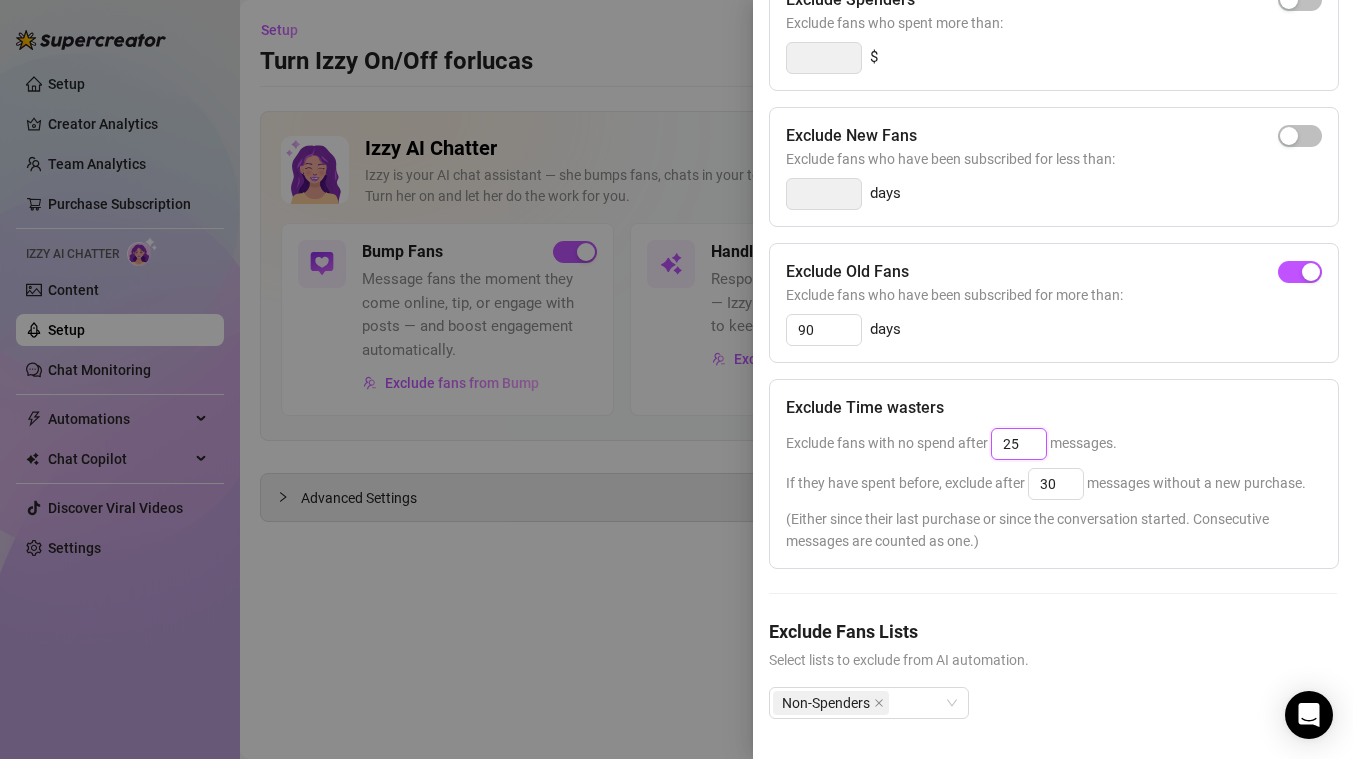 drag, startPoint x: 1031, startPoint y: 408, endPoint x: 998, endPoint y: 401, distance: 33.734257 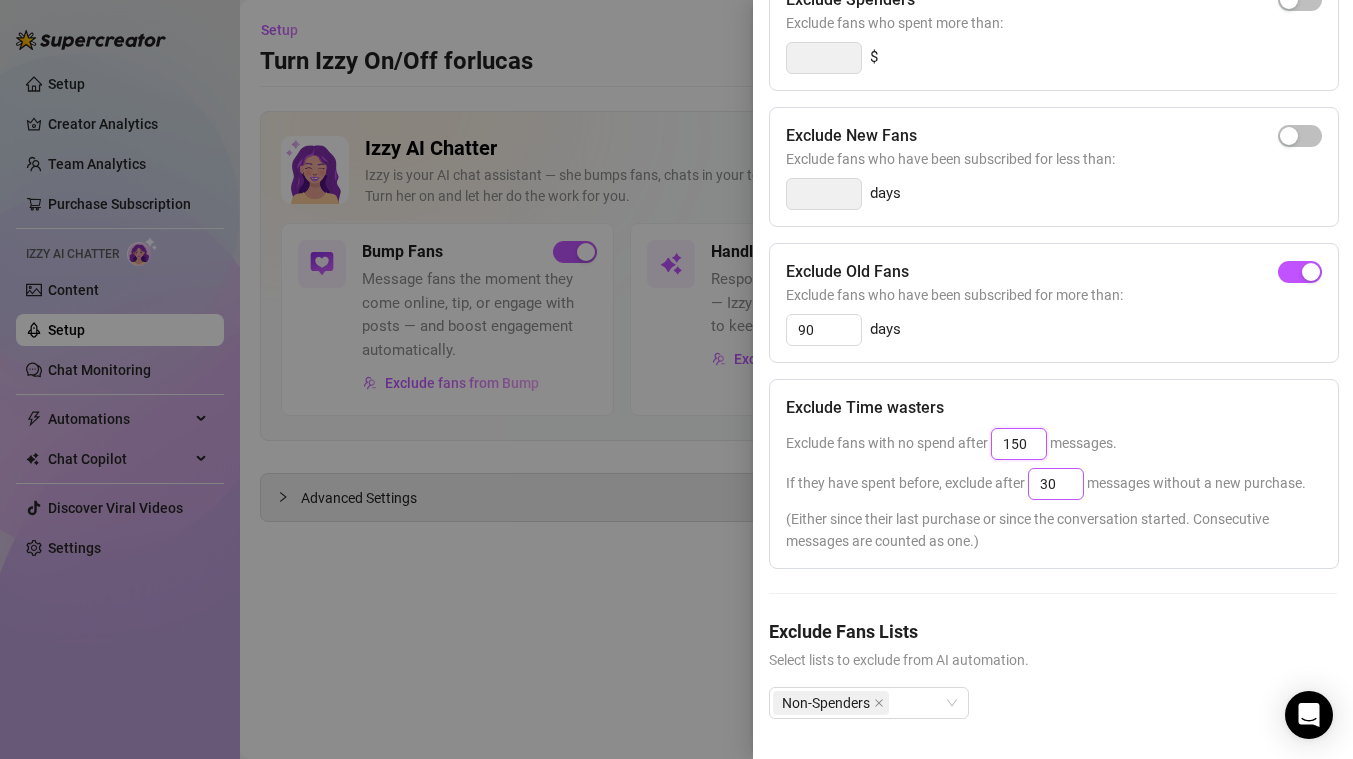 type on "150" 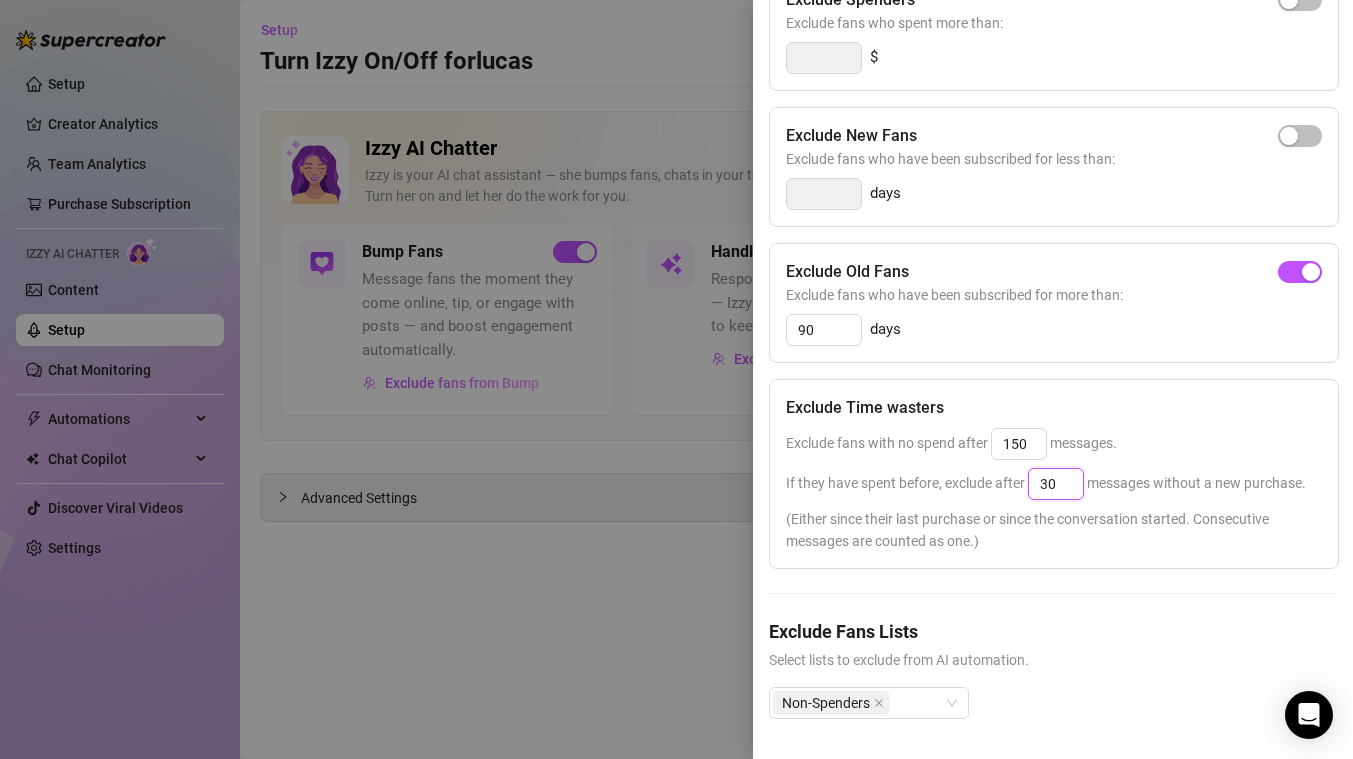 click on "30" at bounding box center [1056, 484] 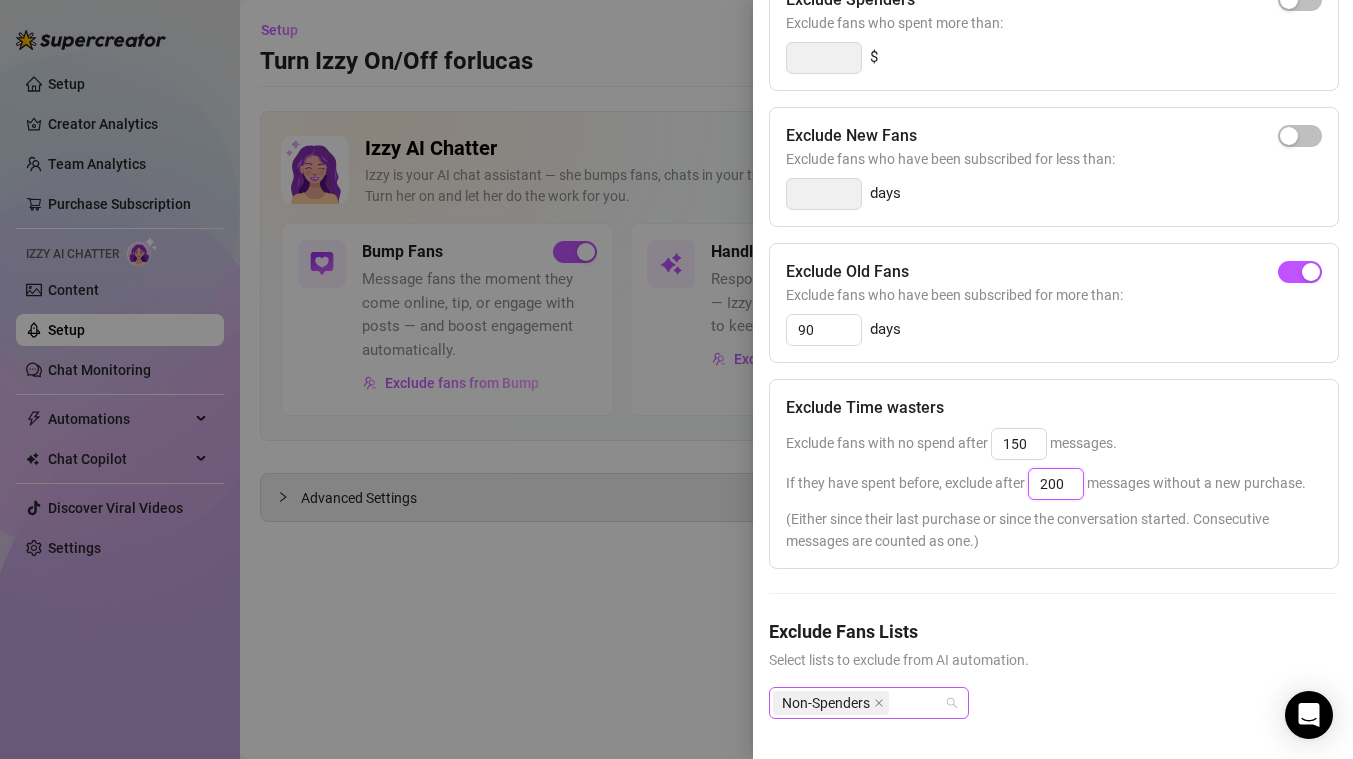 click on "Non-Spenders" at bounding box center [869, 703] 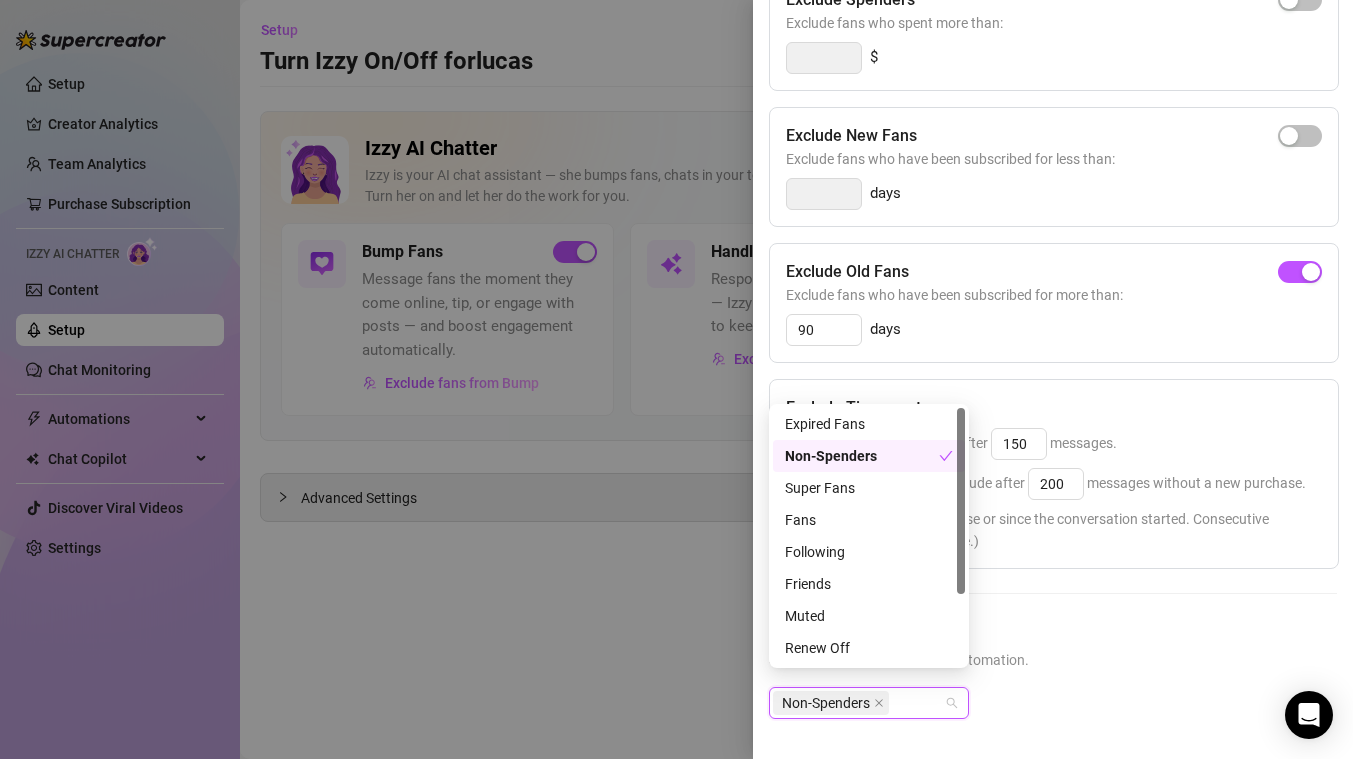 click on "Non-Spenders" at bounding box center [862, 456] 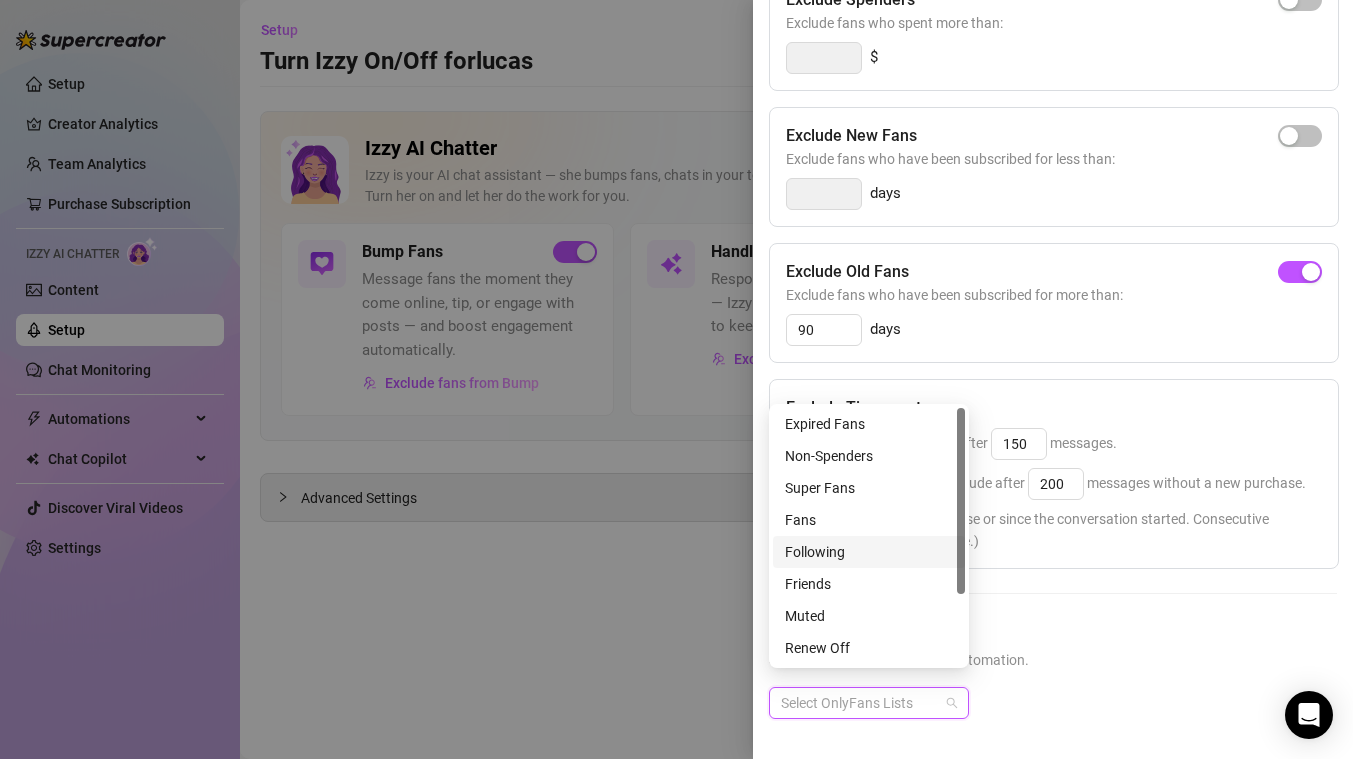 click on "Exclude Fans Lists" at bounding box center [1053, 631] 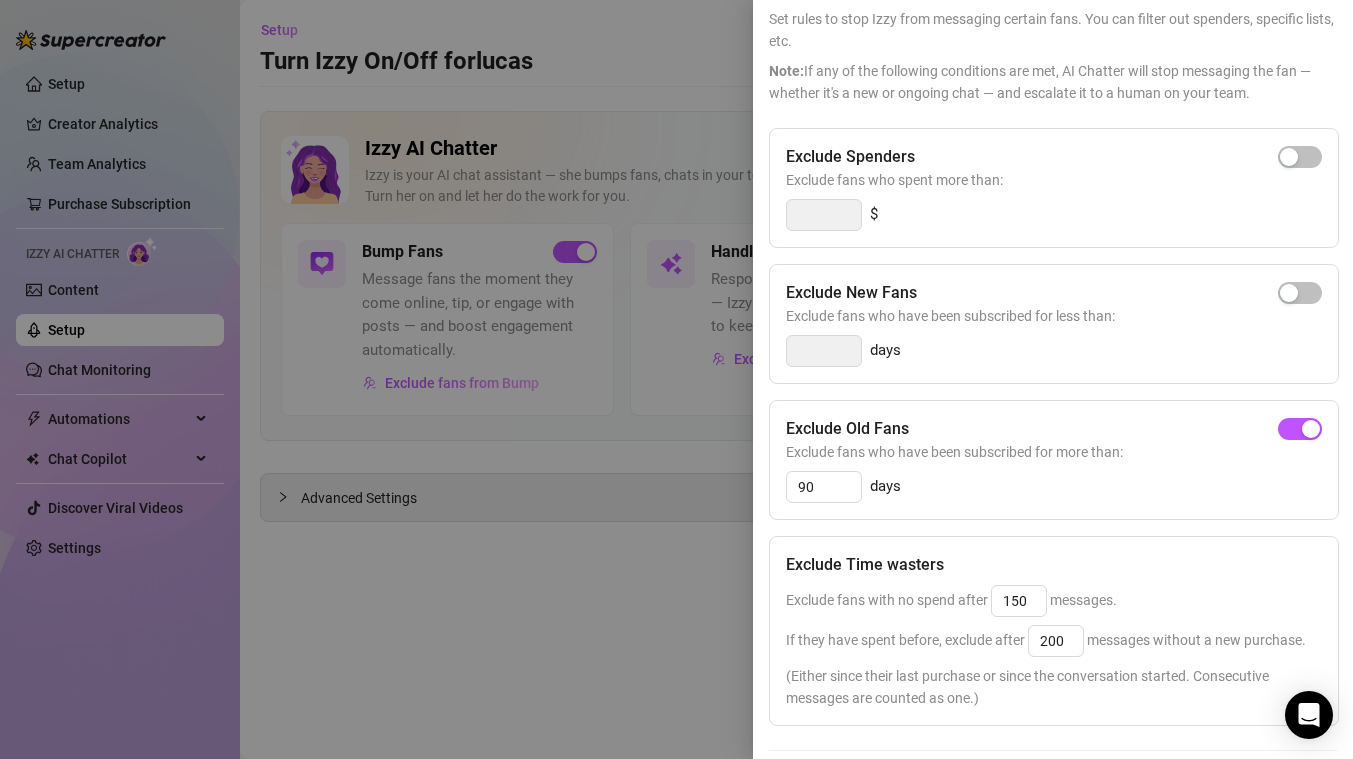 scroll, scrollTop: 0, scrollLeft: 0, axis: both 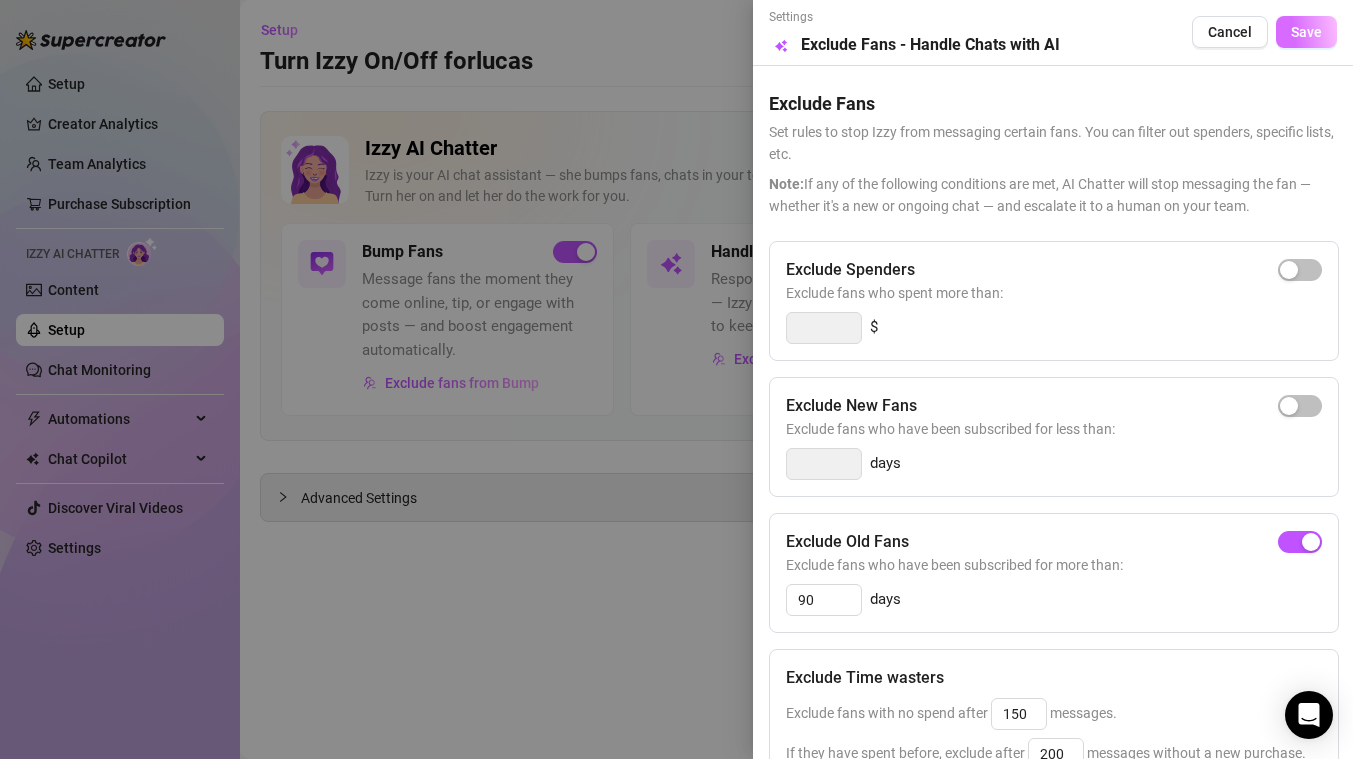 click on "Save" at bounding box center (1306, 32) 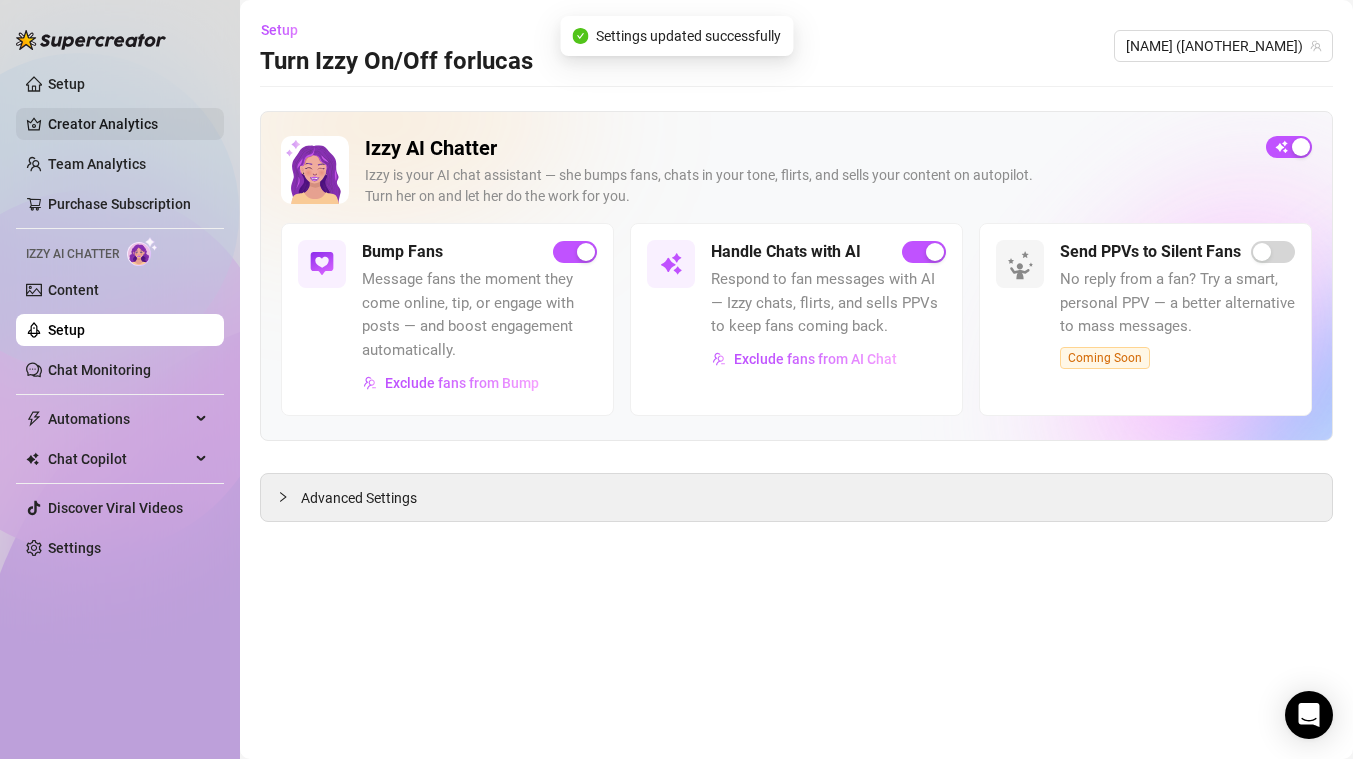 click on "Creator Analytics" at bounding box center (128, 124) 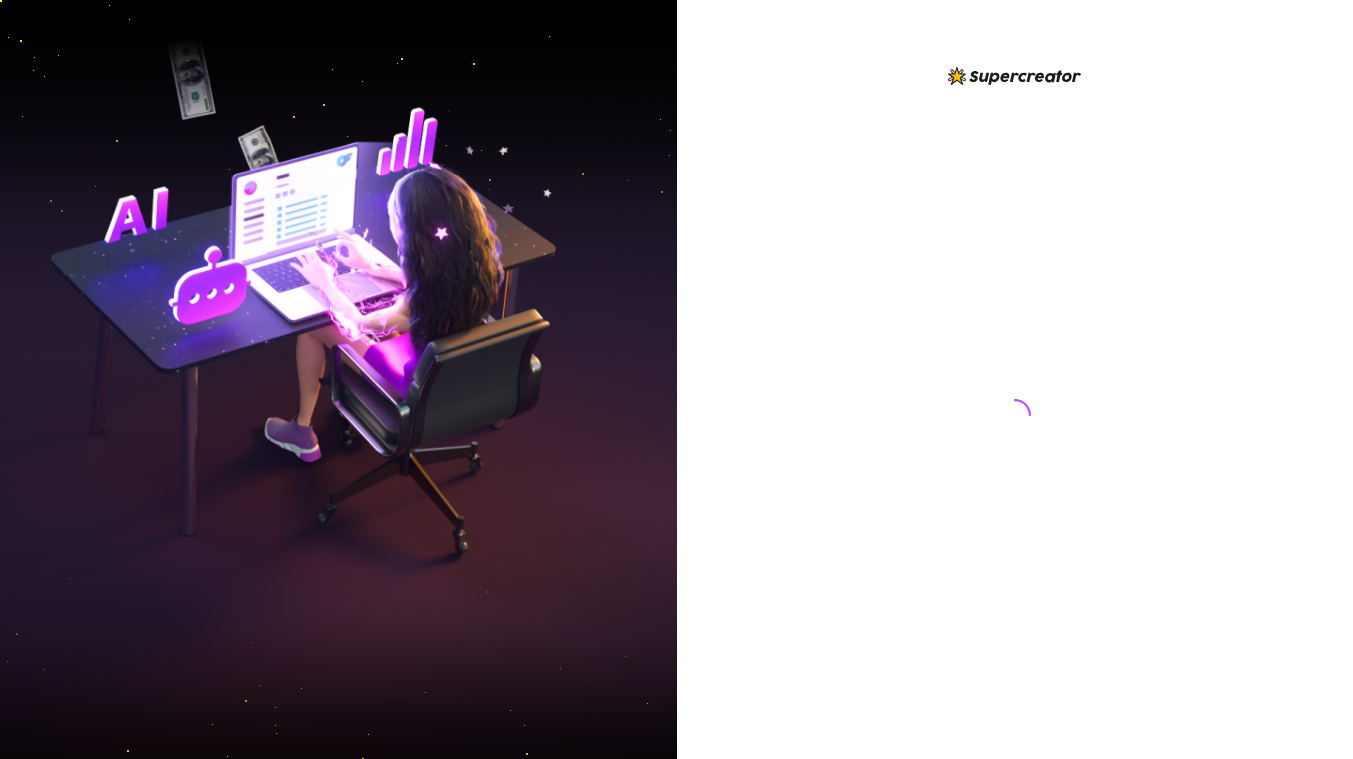 scroll, scrollTop: 0, scrollLeft: 0, axis: both 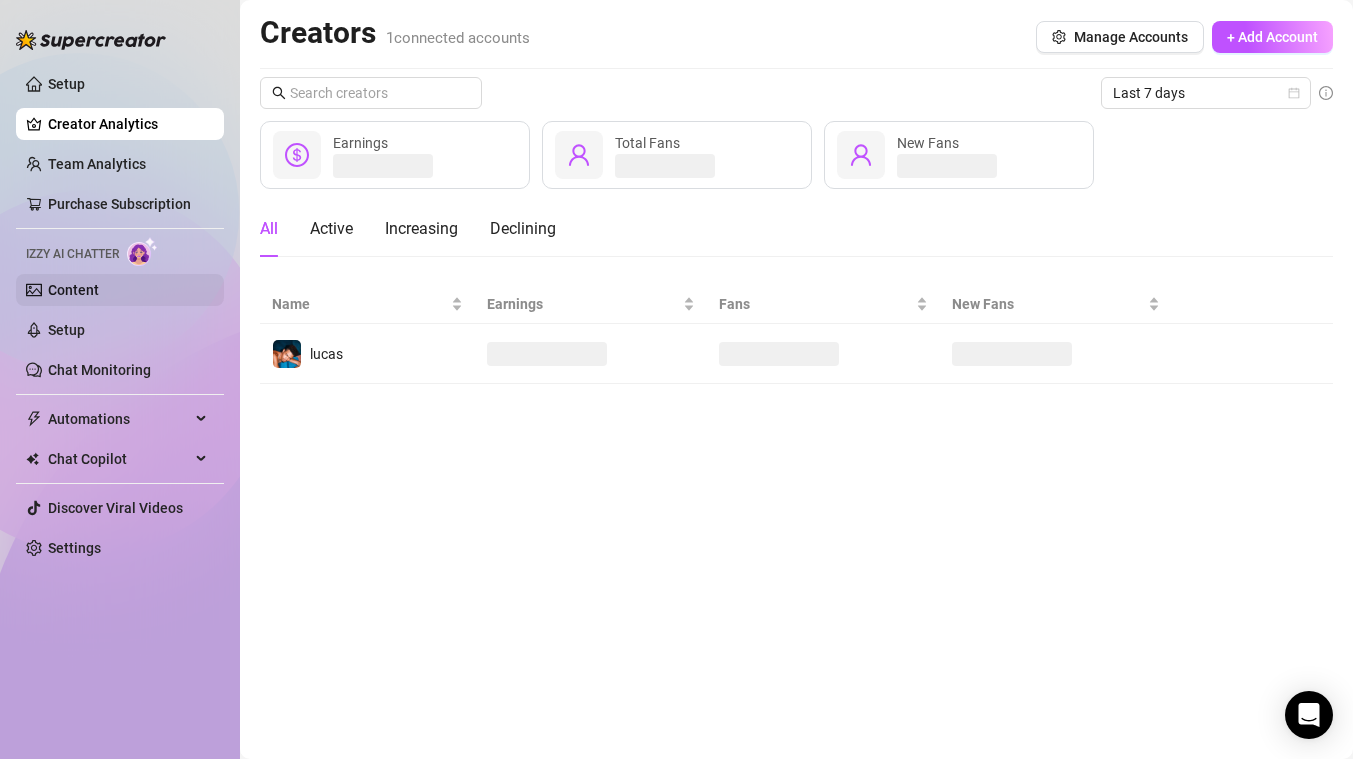 click on "Content" at bounding box center (73, 290) 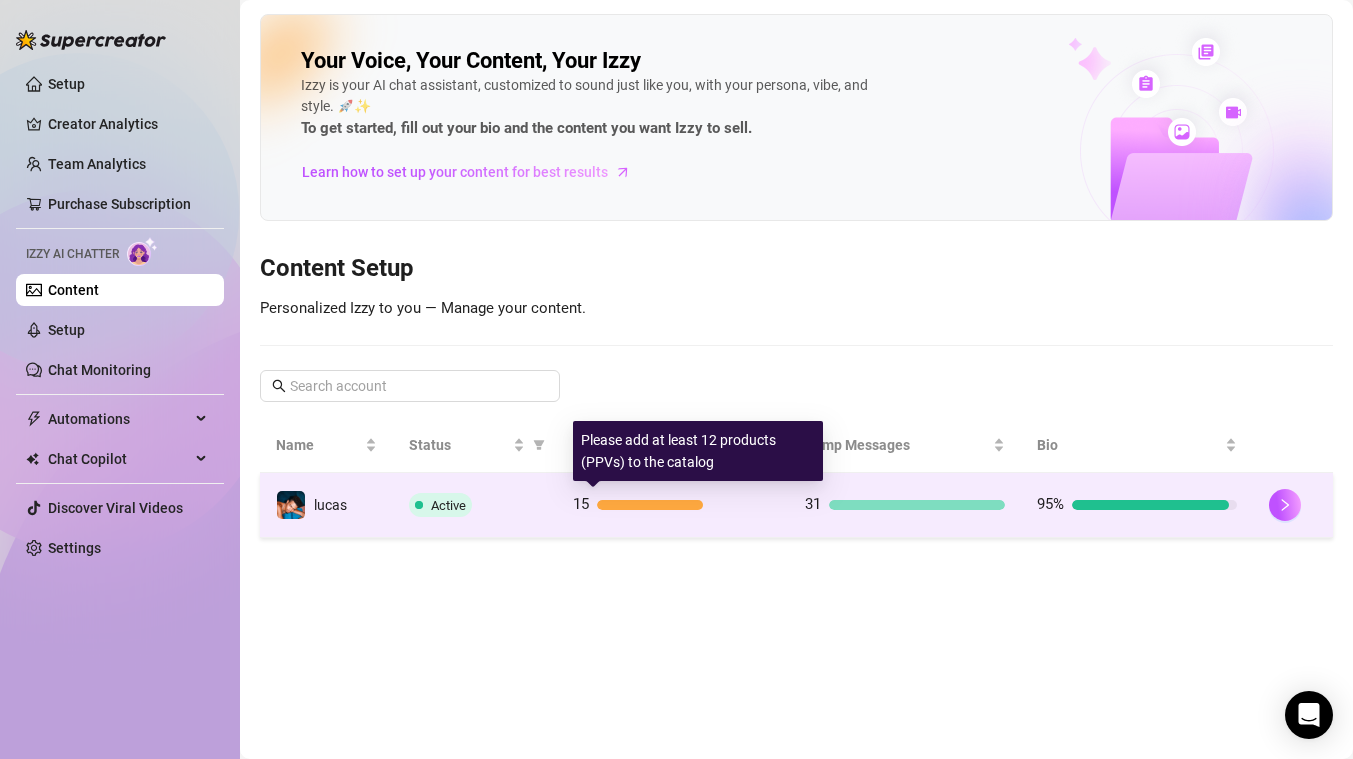click at bounding box center (650, 505) 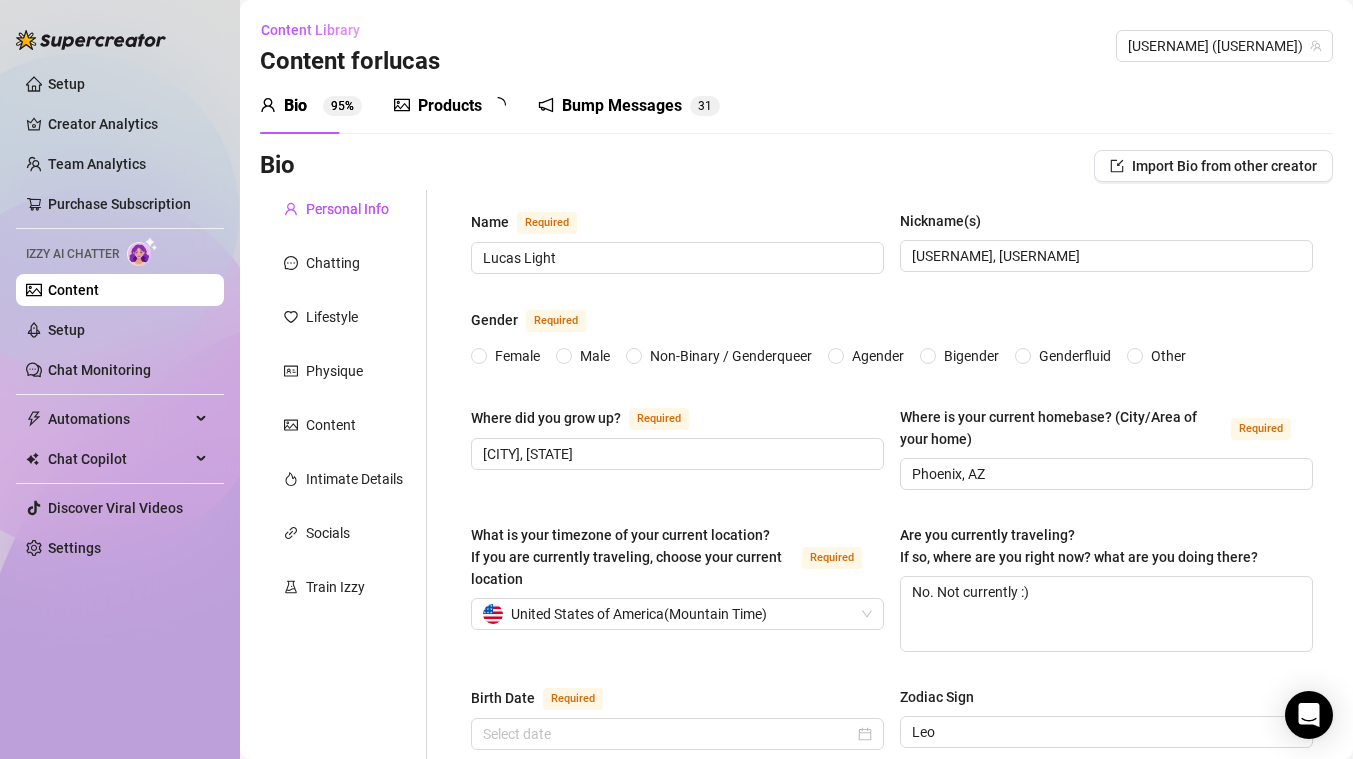 type 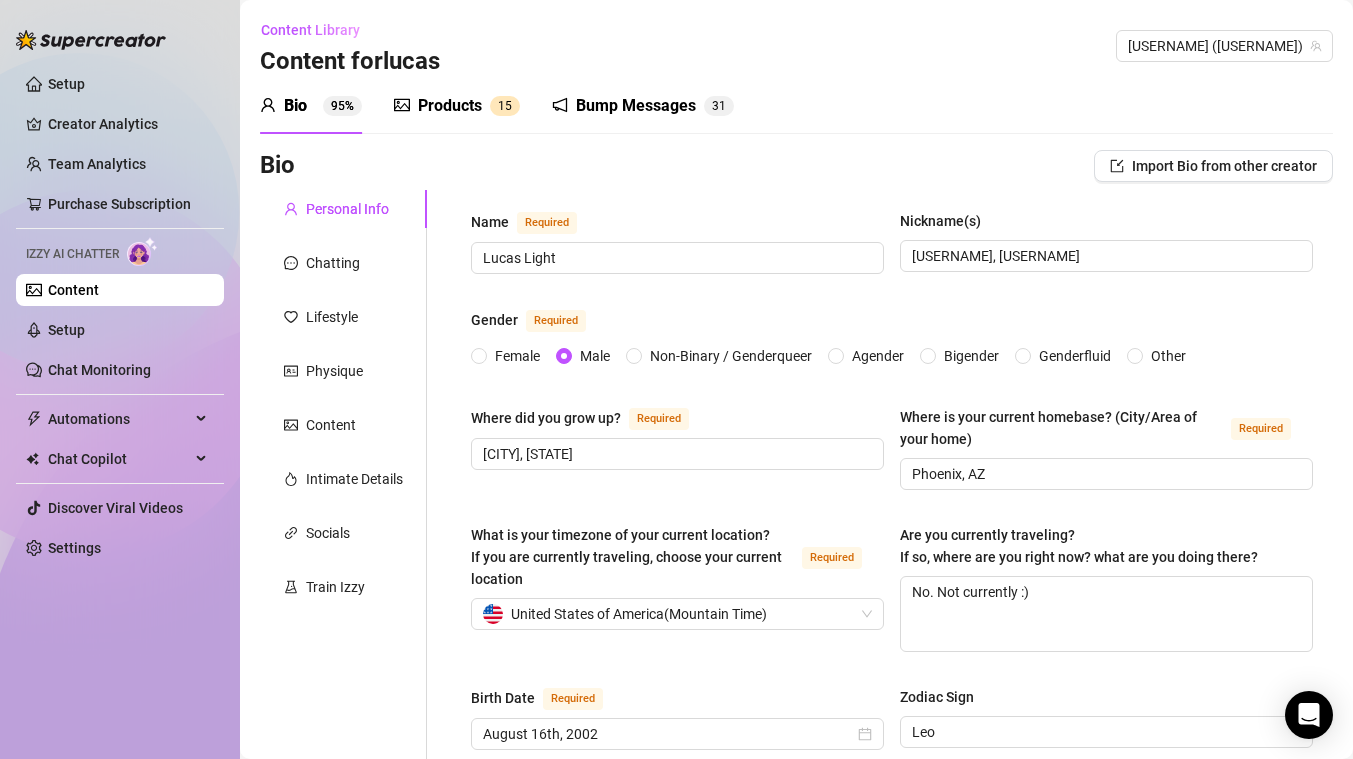 click on "Products" at bounding box center (450, 106) 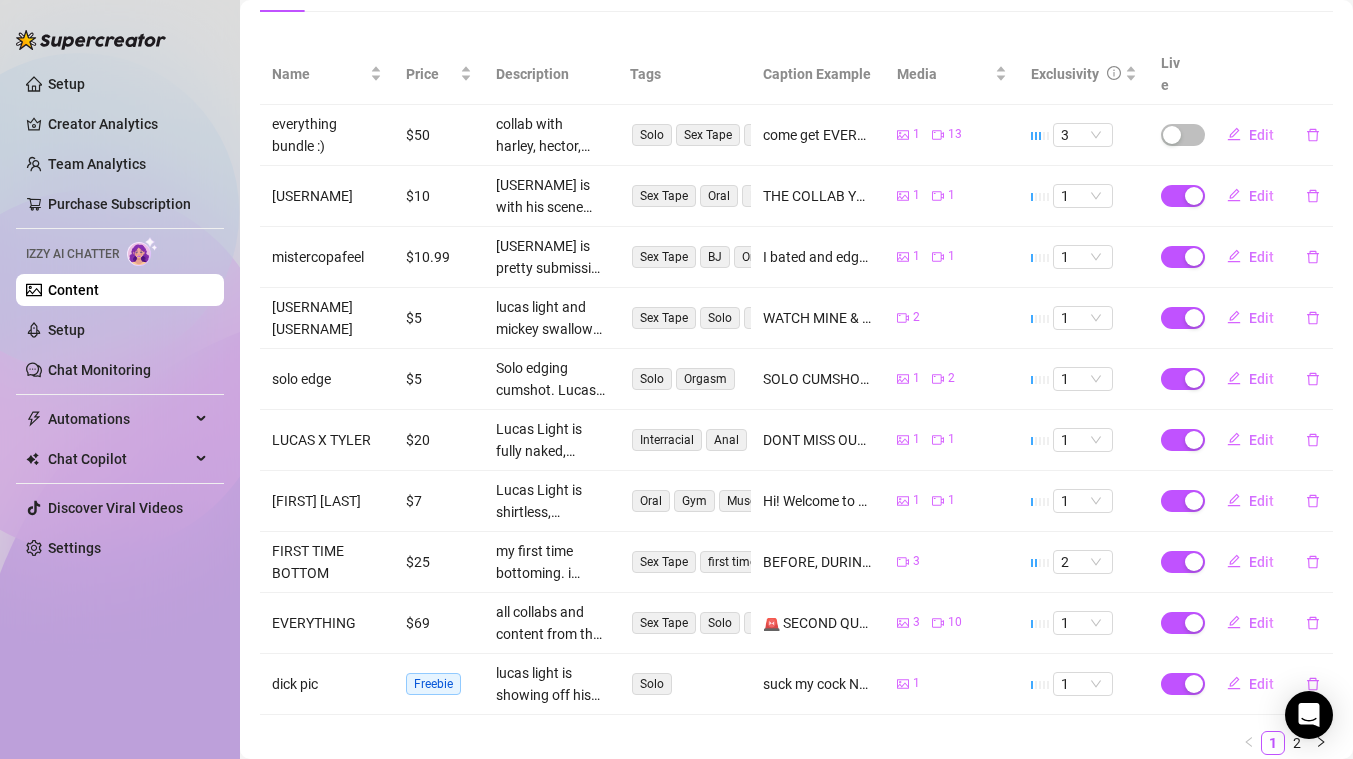 scroll, scrollTop: 417, scrollLeft: 0, axis: vertical 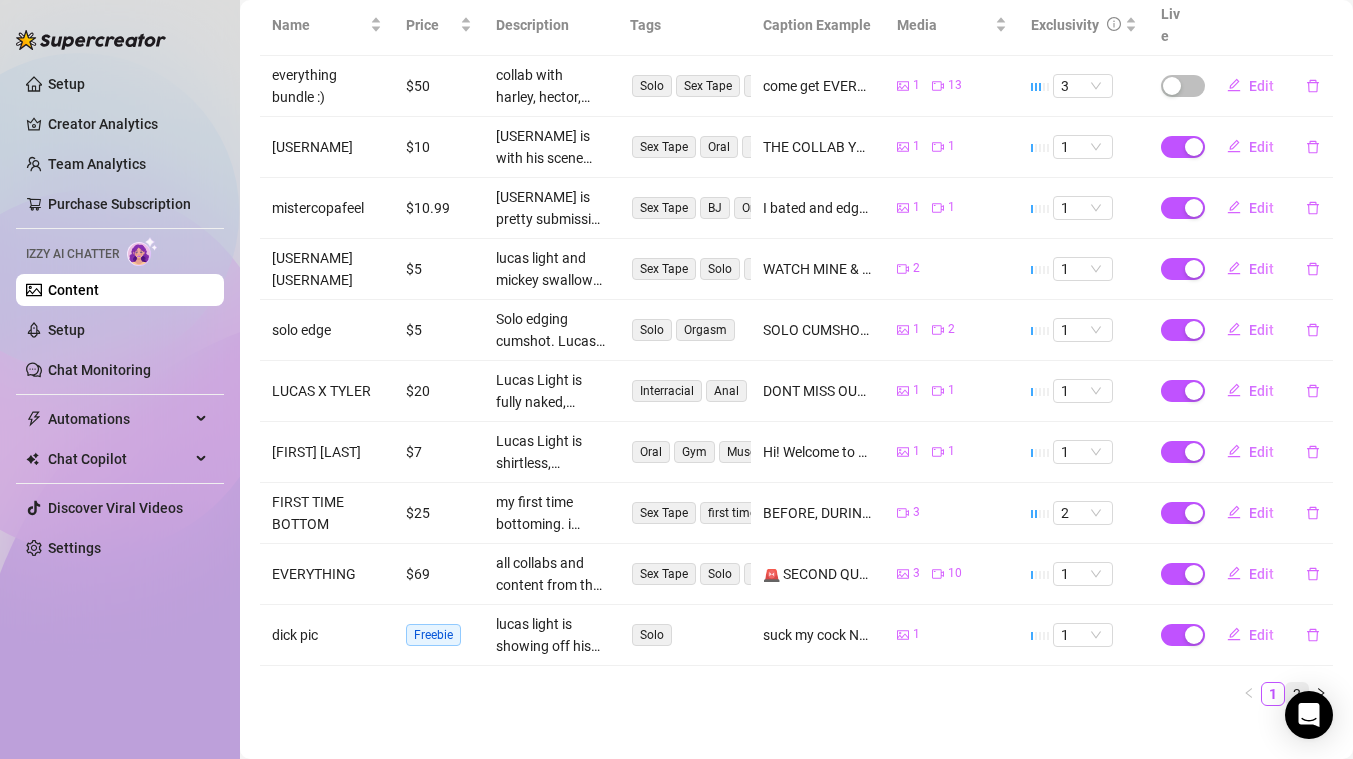 click on "2" at bounding box center (1297, 694) 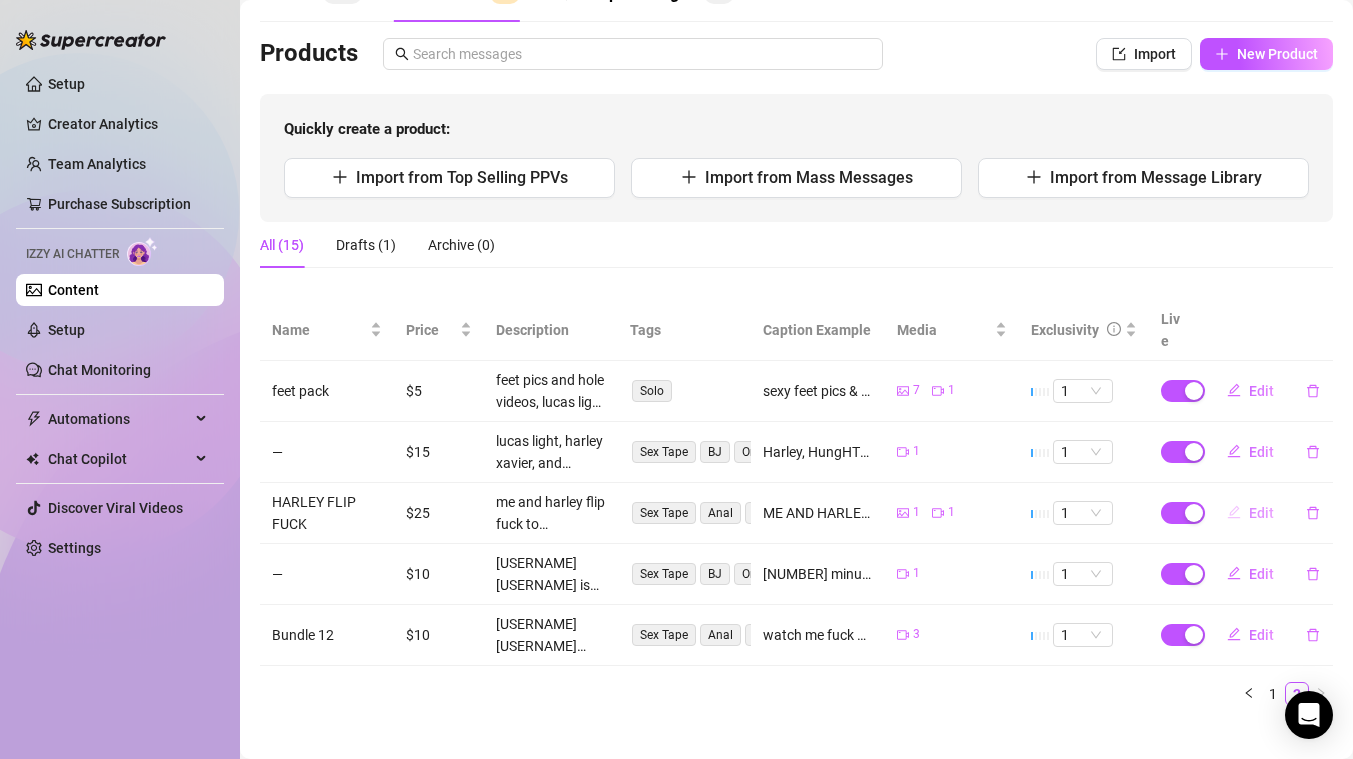 click on "Edit" at bounding box center (1261, 513) 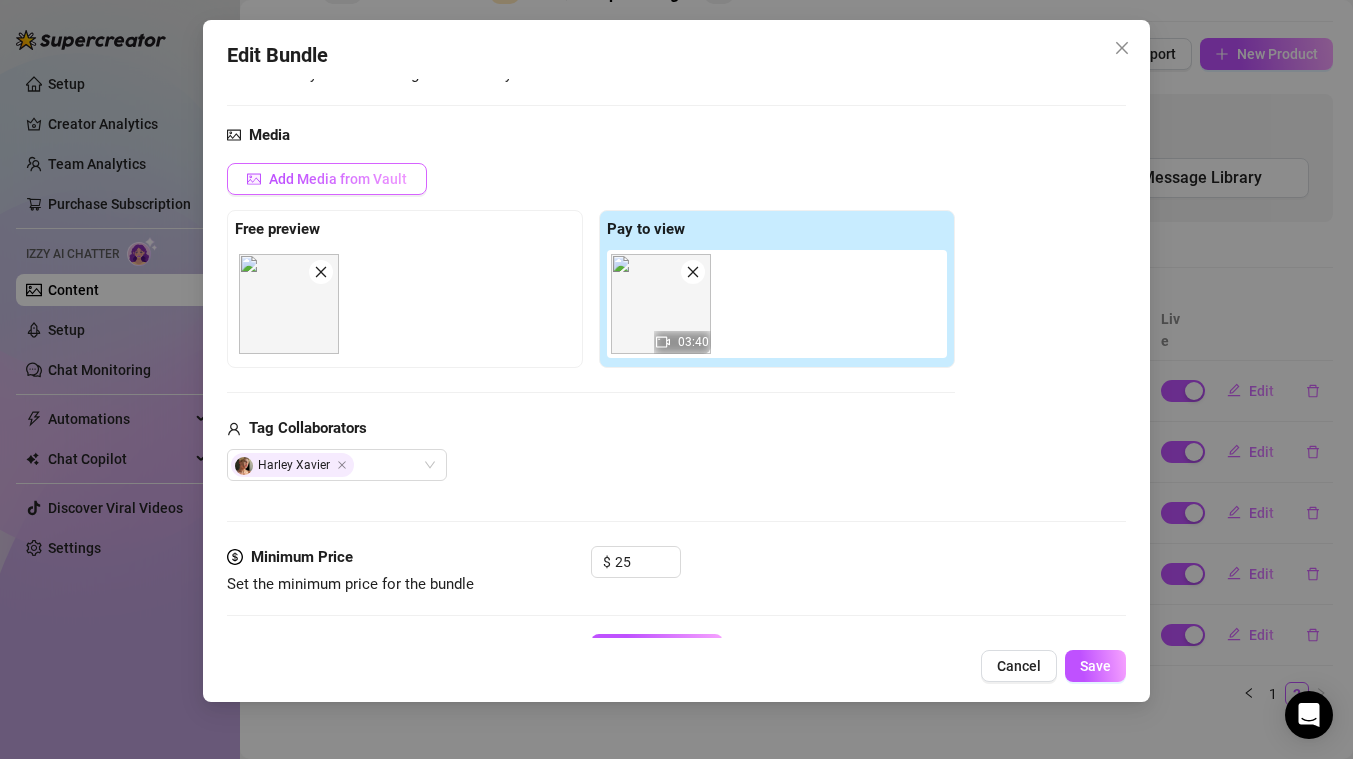 scroll, scrollTop: 211, scrollLeft: 0, axis: vertical 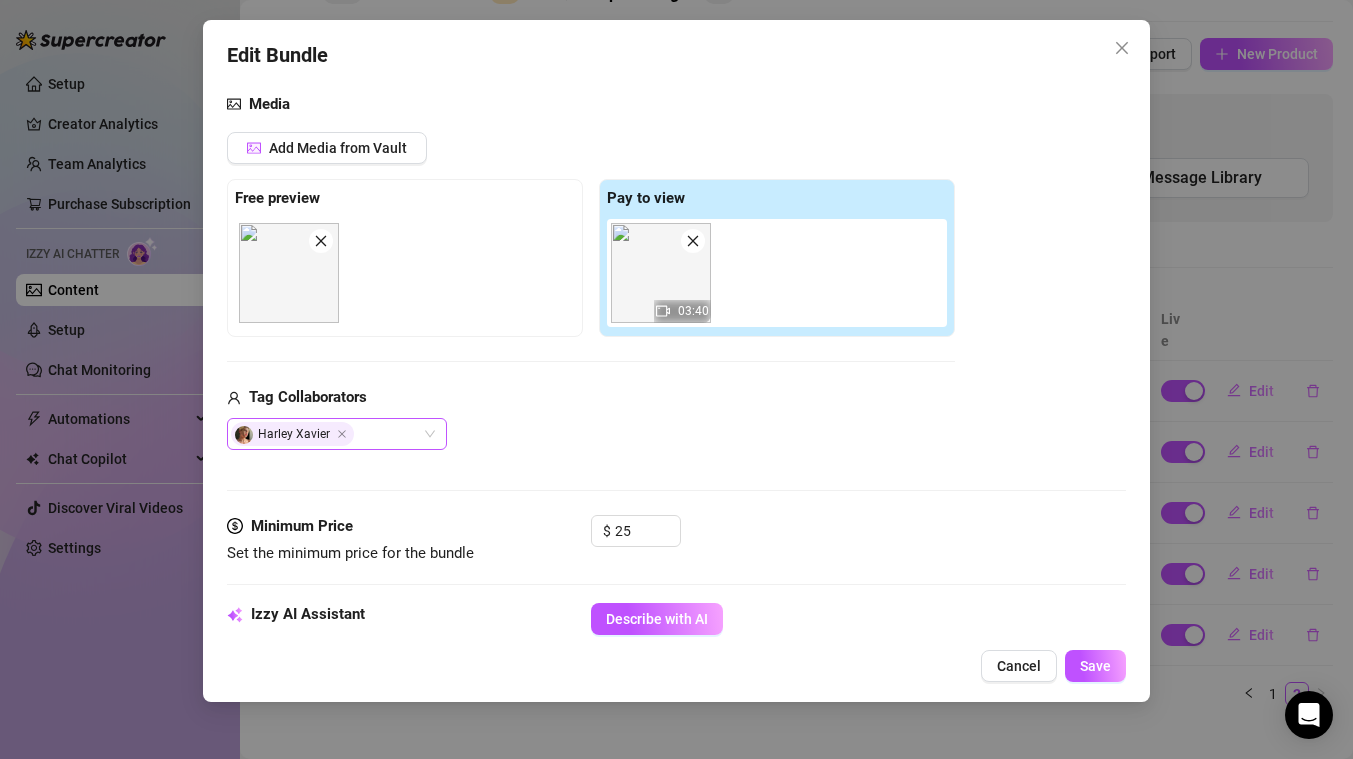 click on "Harley Xavier" at bounding box center [326, 434] 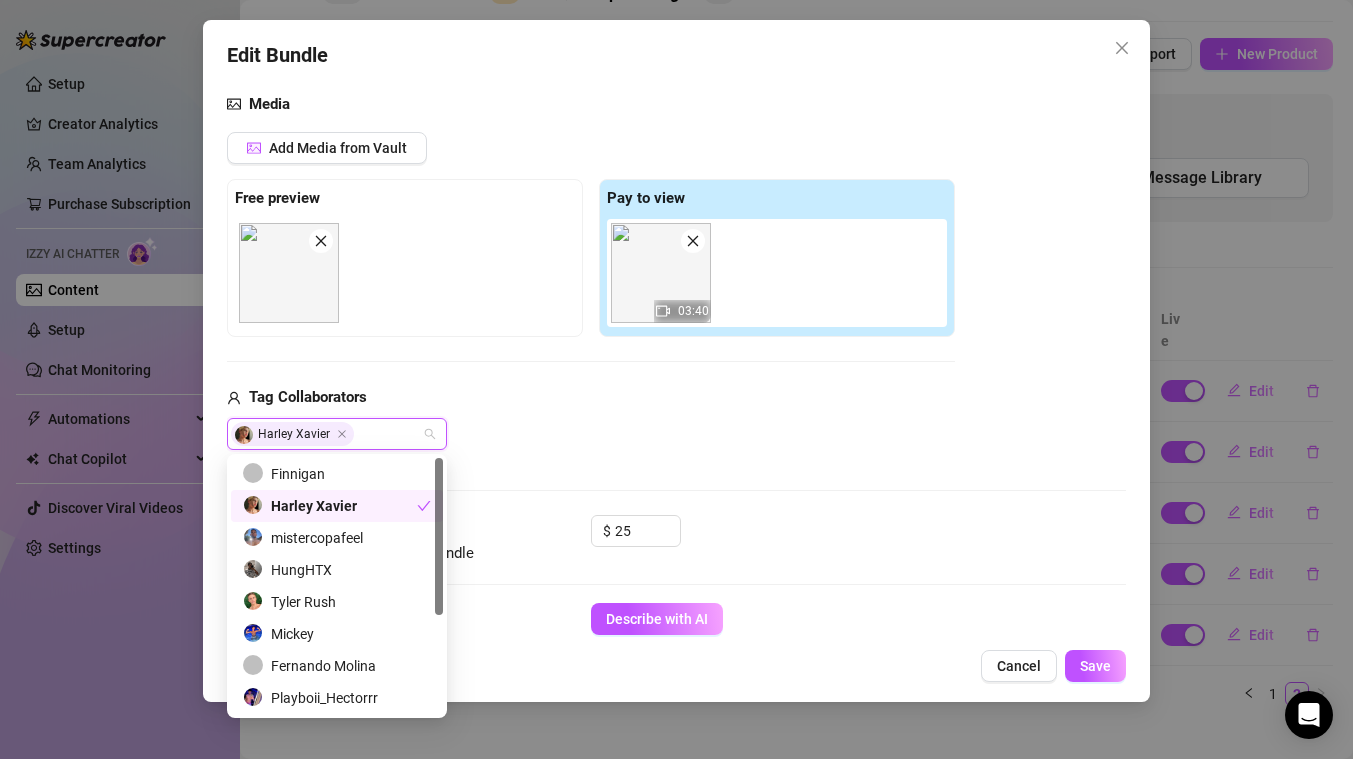 click on "Harley Xavier" at bounding box center (330, 506) 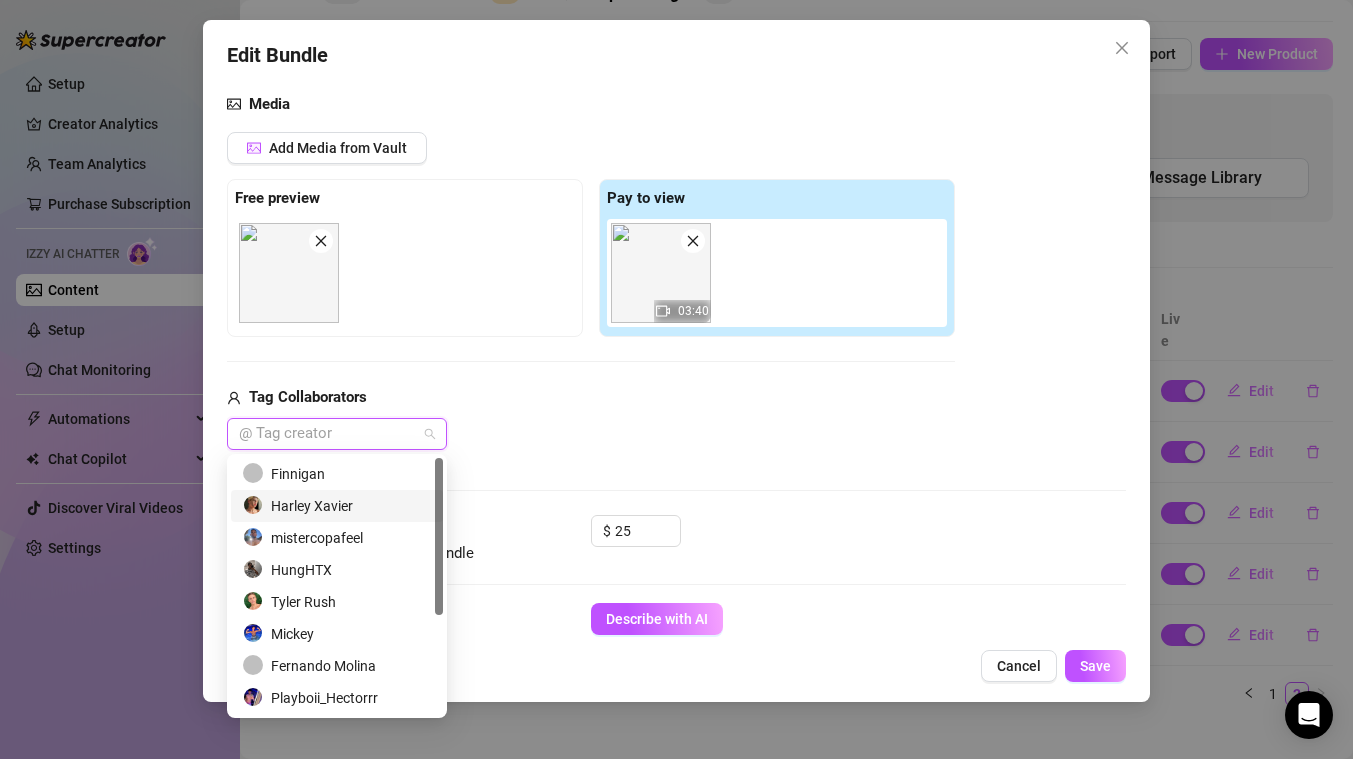 click on "Harley Xavier" at bounding box center [337, 506] 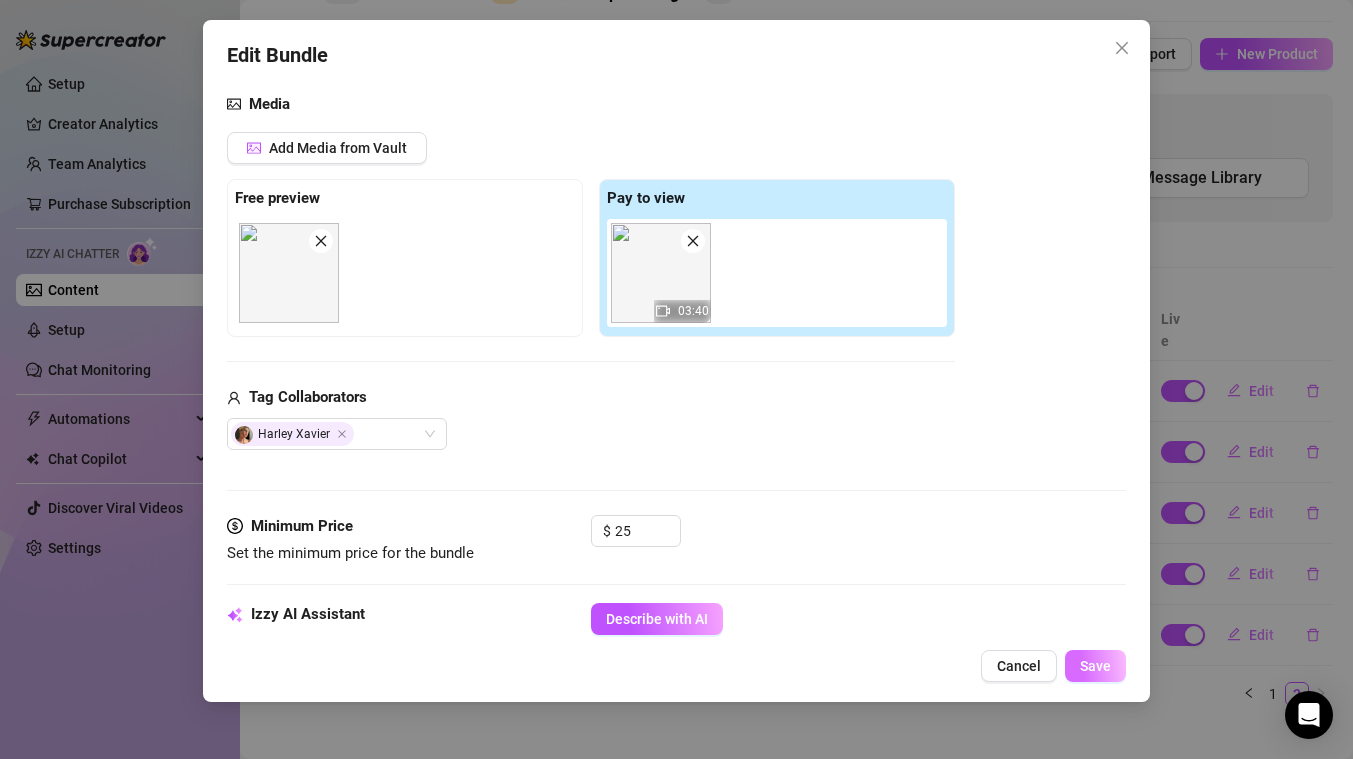click on "Save" at bounding box center (1095, 666) 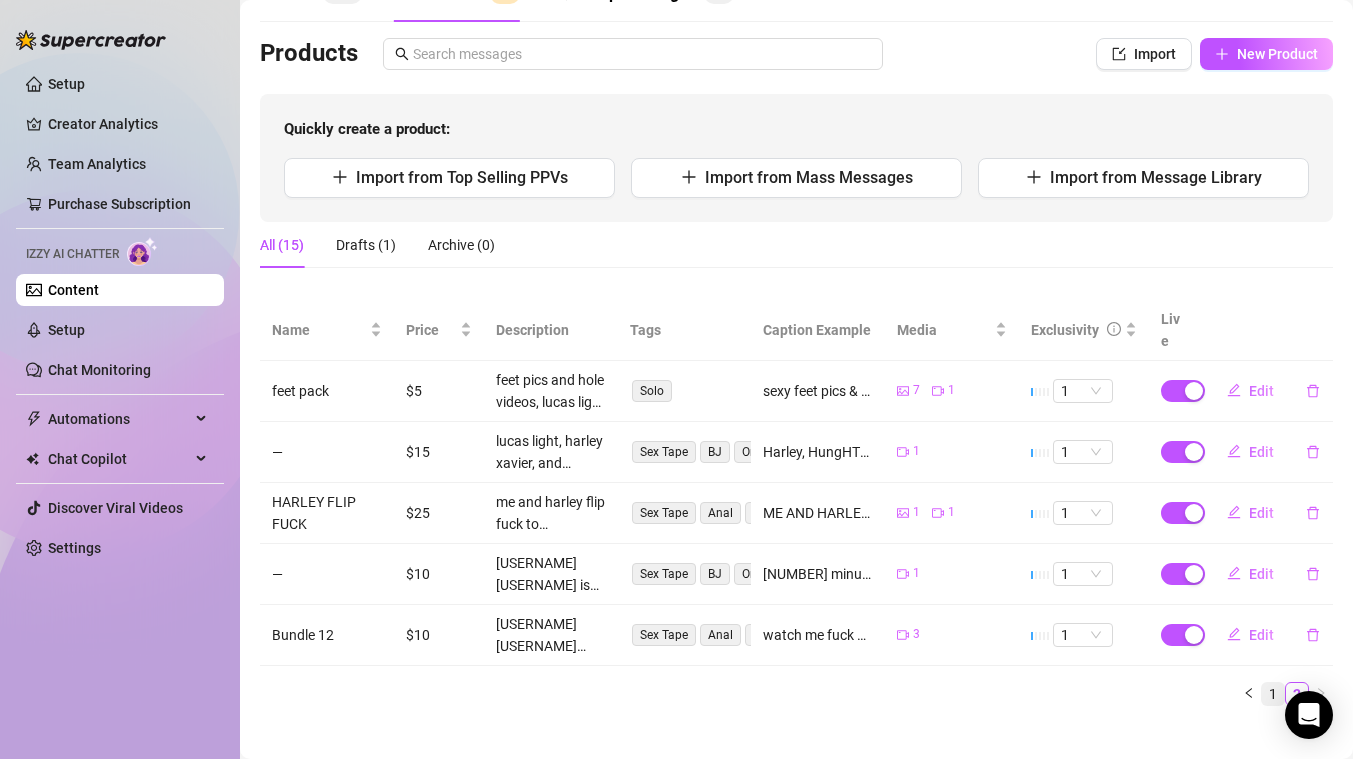 click on "1" at bounding box center (1273, 694) 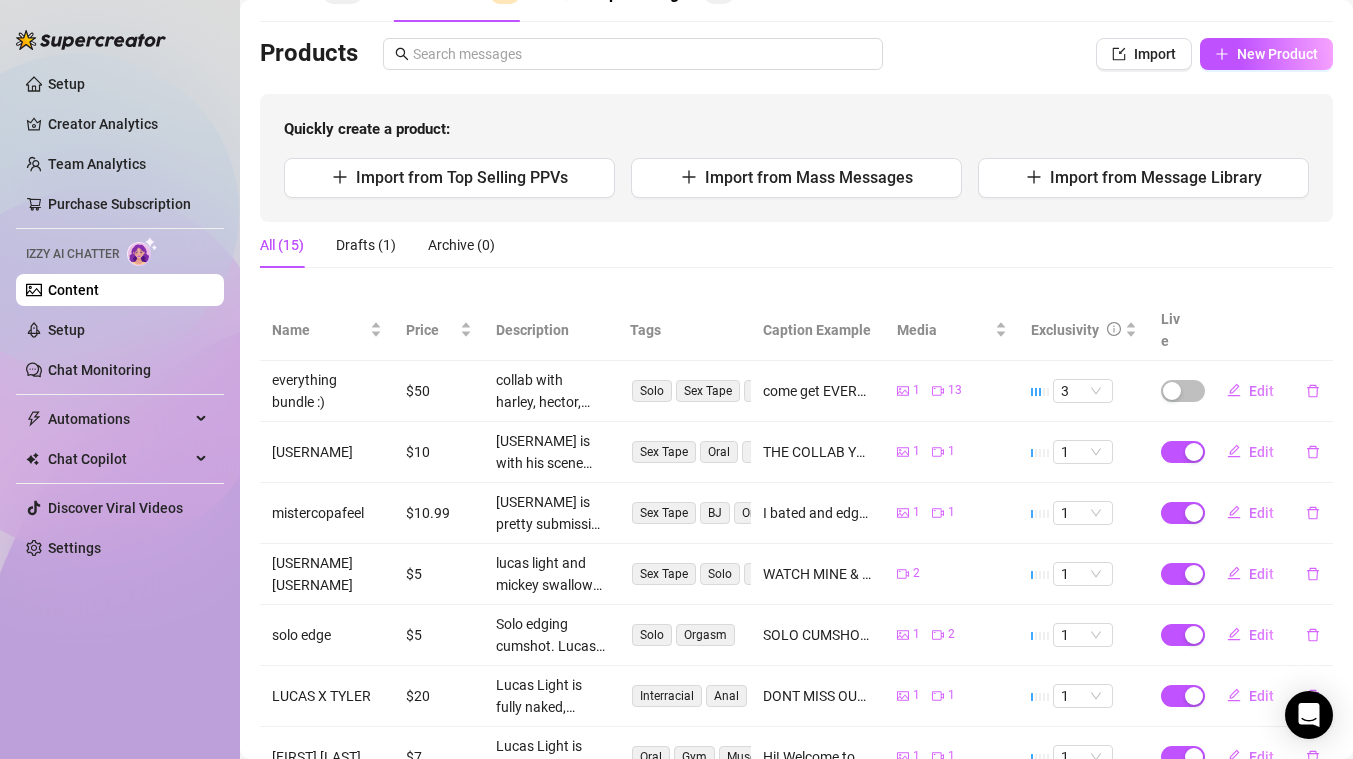 scroll, scrollTop: 417, scrollLeft: 0, axis: vertical 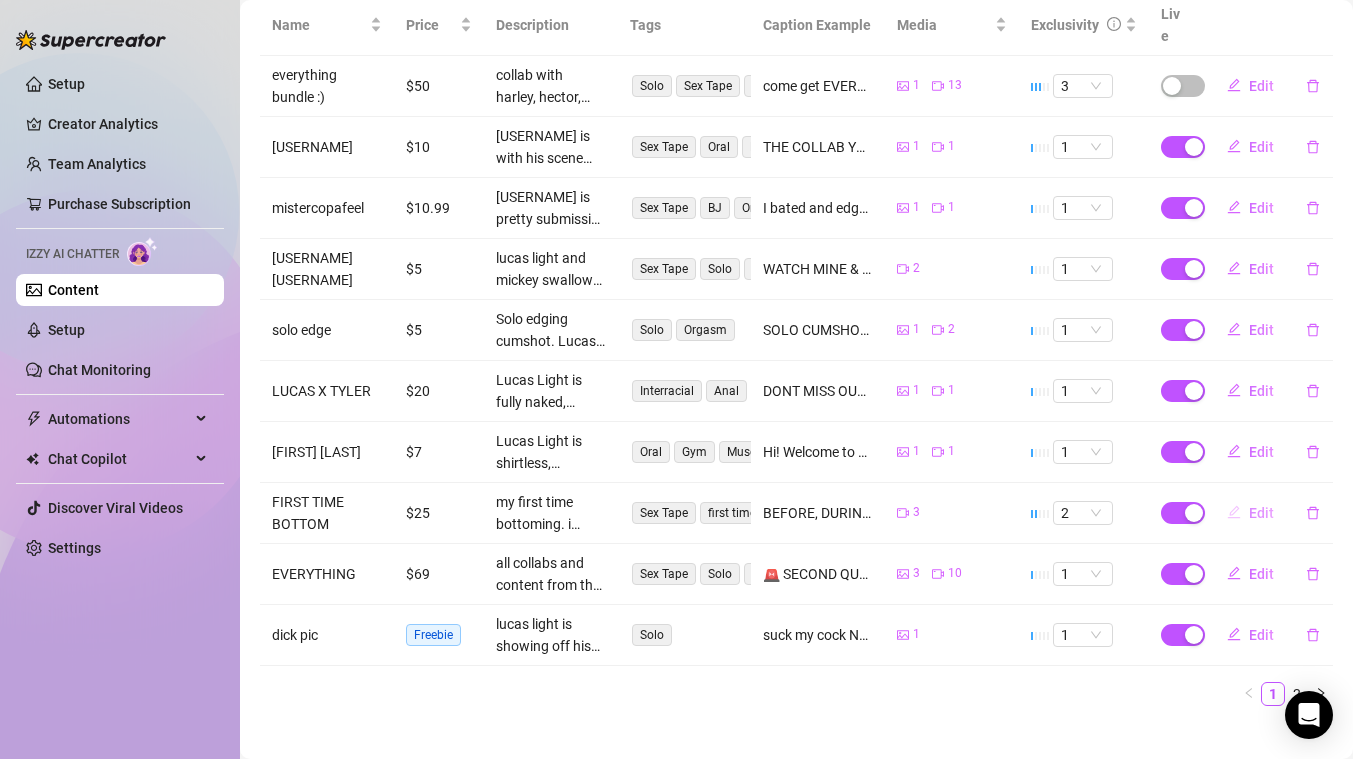 click on "Edit" at bounding box center [1250, 513] 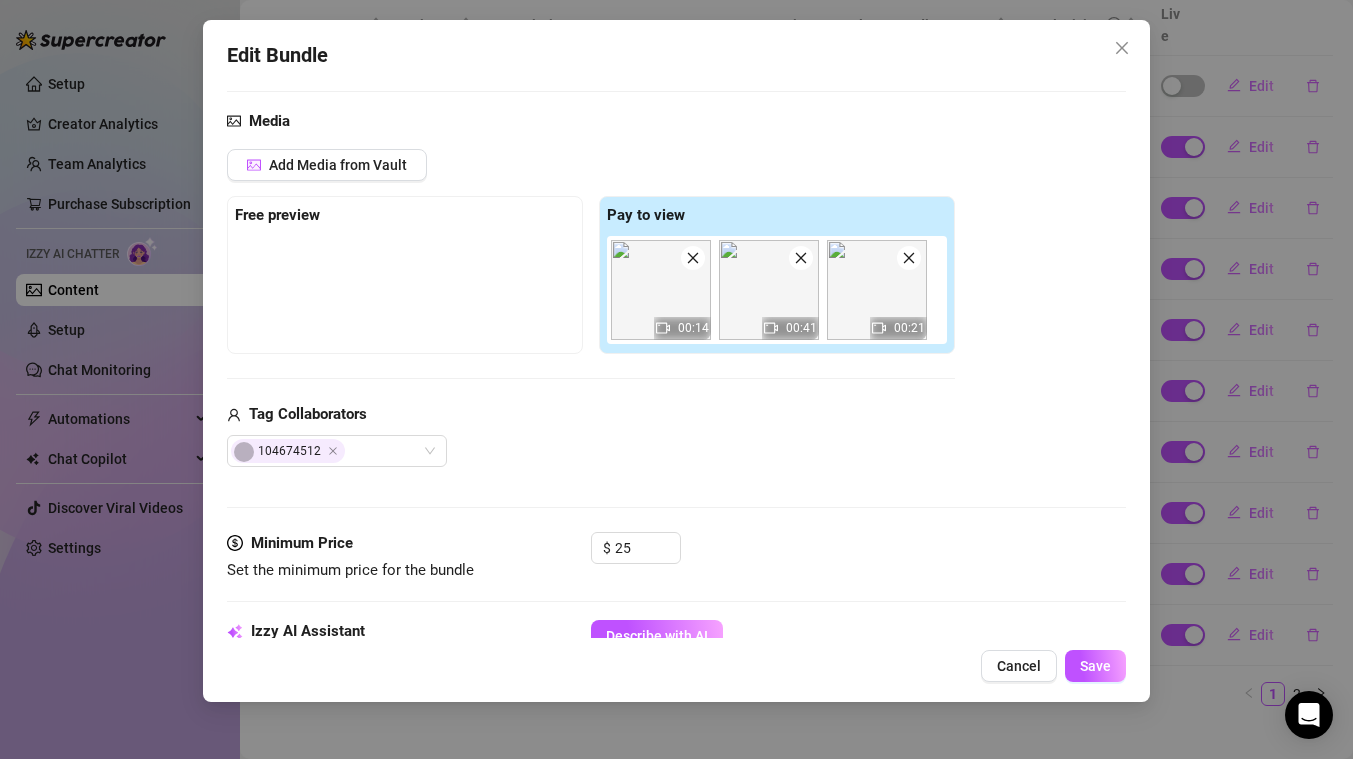 scroll, scrollTop: 240, scrollLeft: 0, axis: vertical 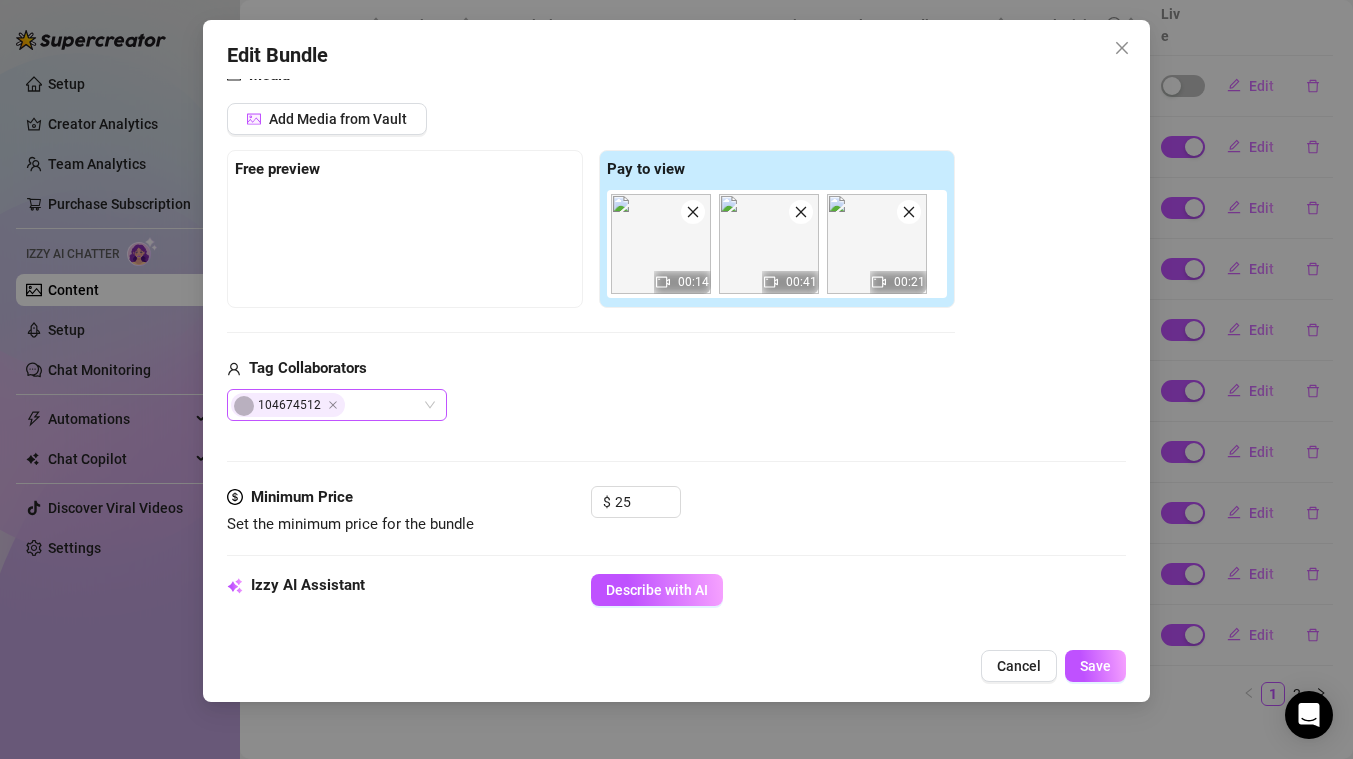 click on "104674512" at bounding box center (326, 405) 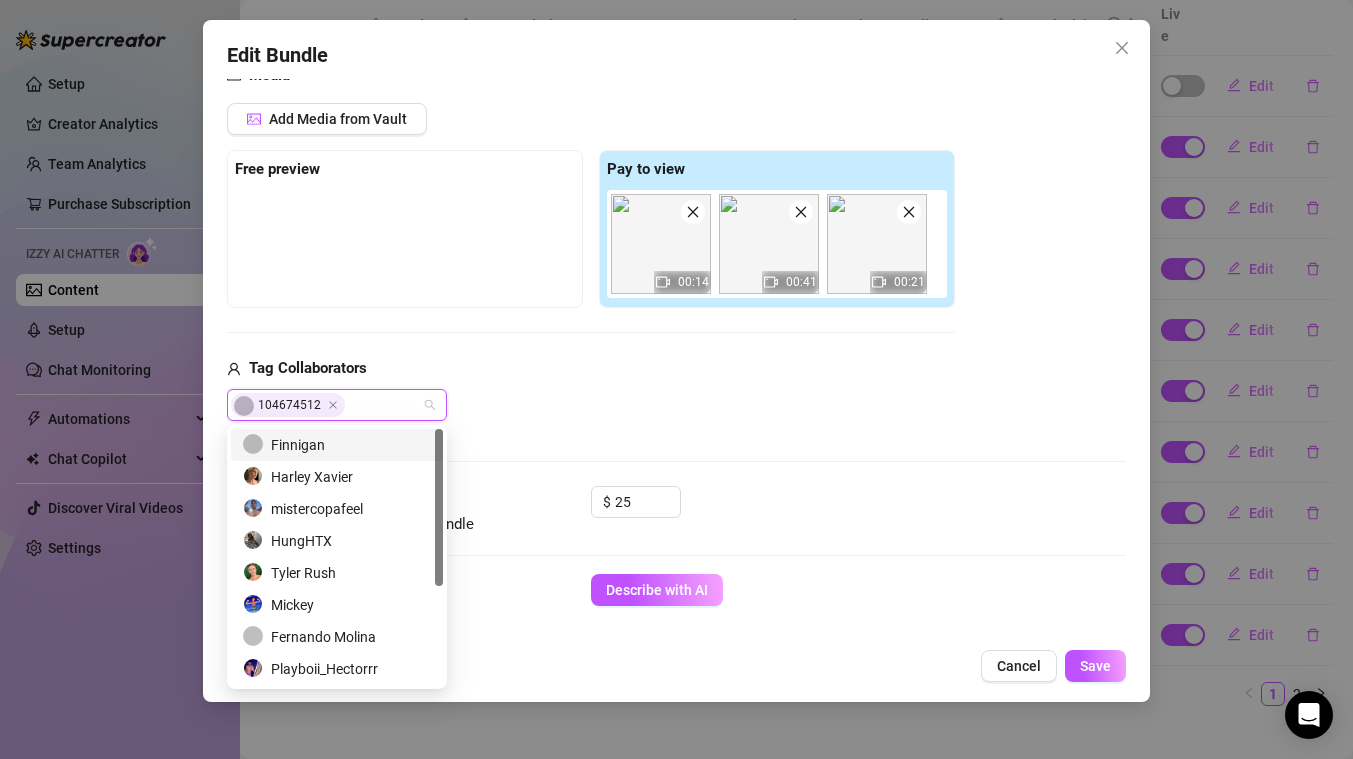 click on "Finnigan" at bounding box center [337, 445] 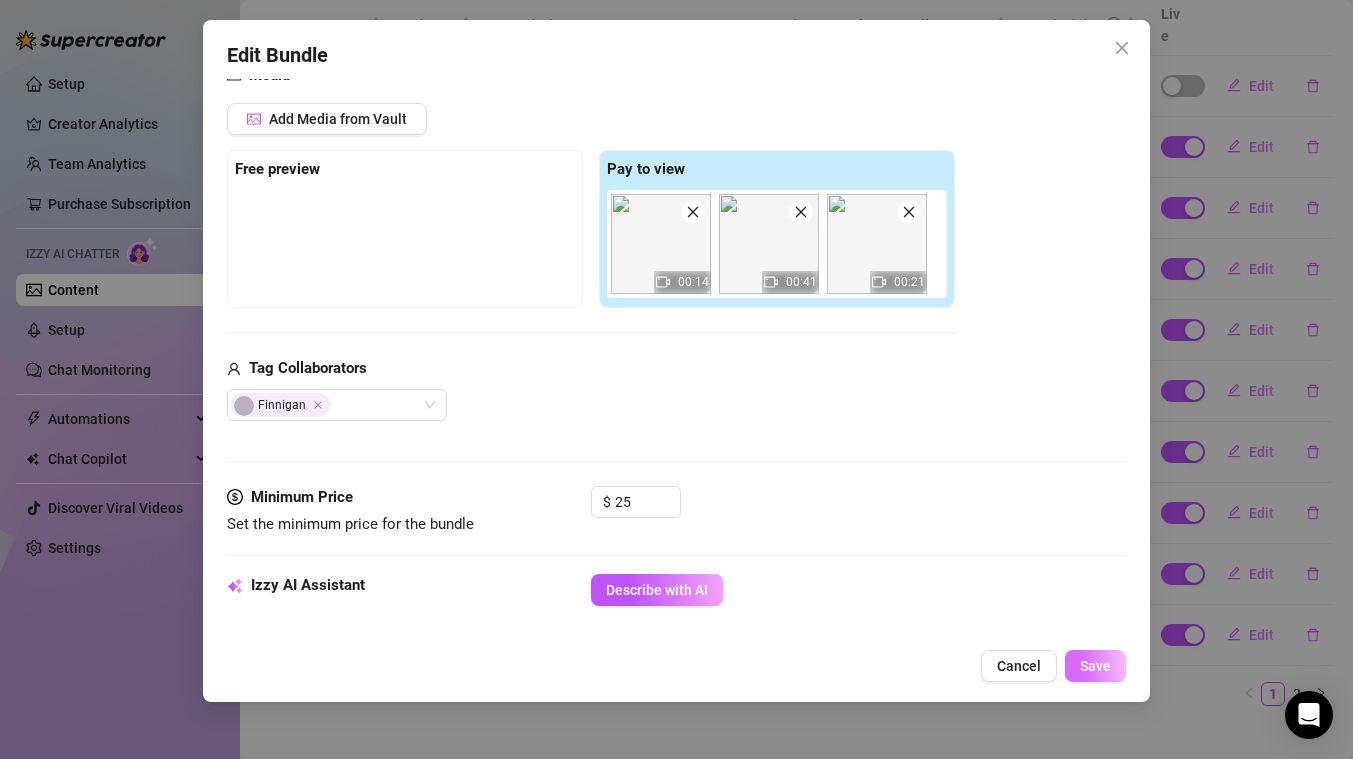 click on "Save" at bounding box center (1095, 666) 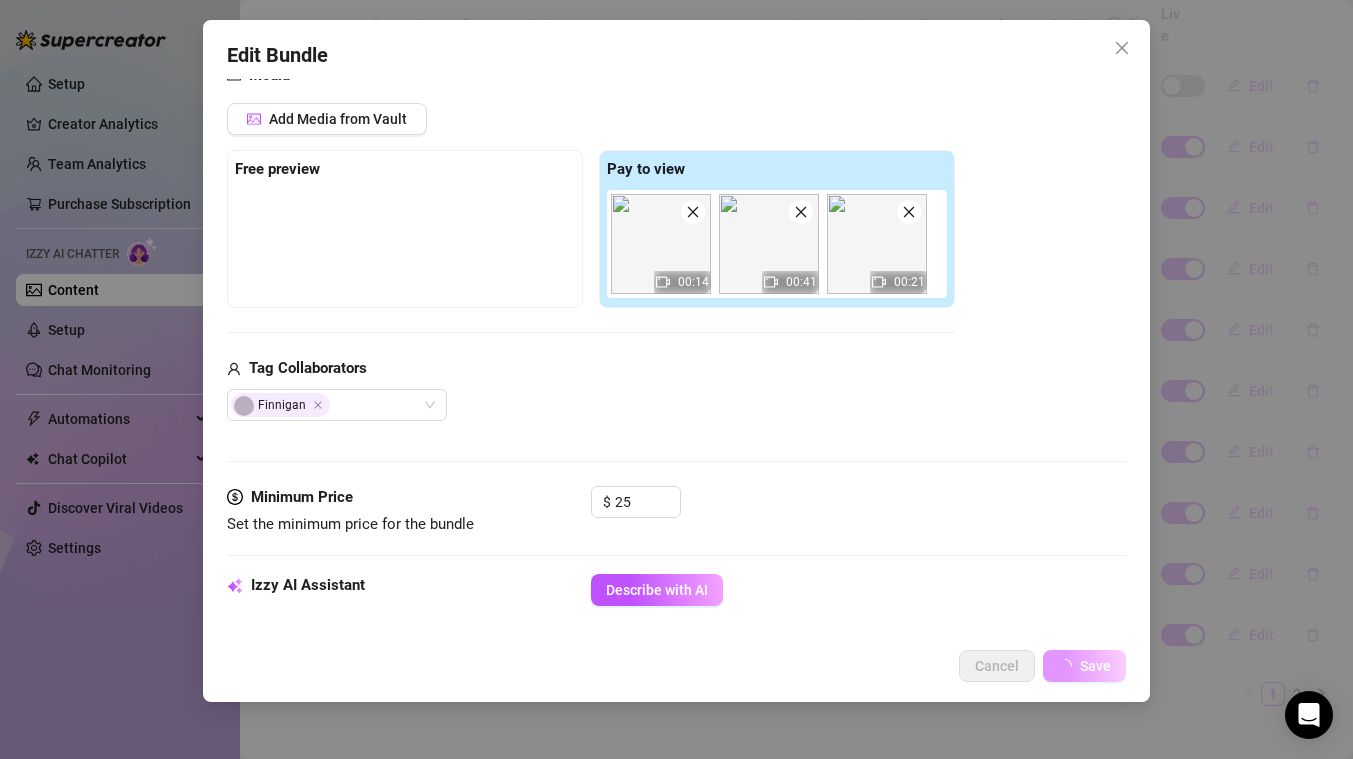 click on "Save" at bounding box center [1084, 666] 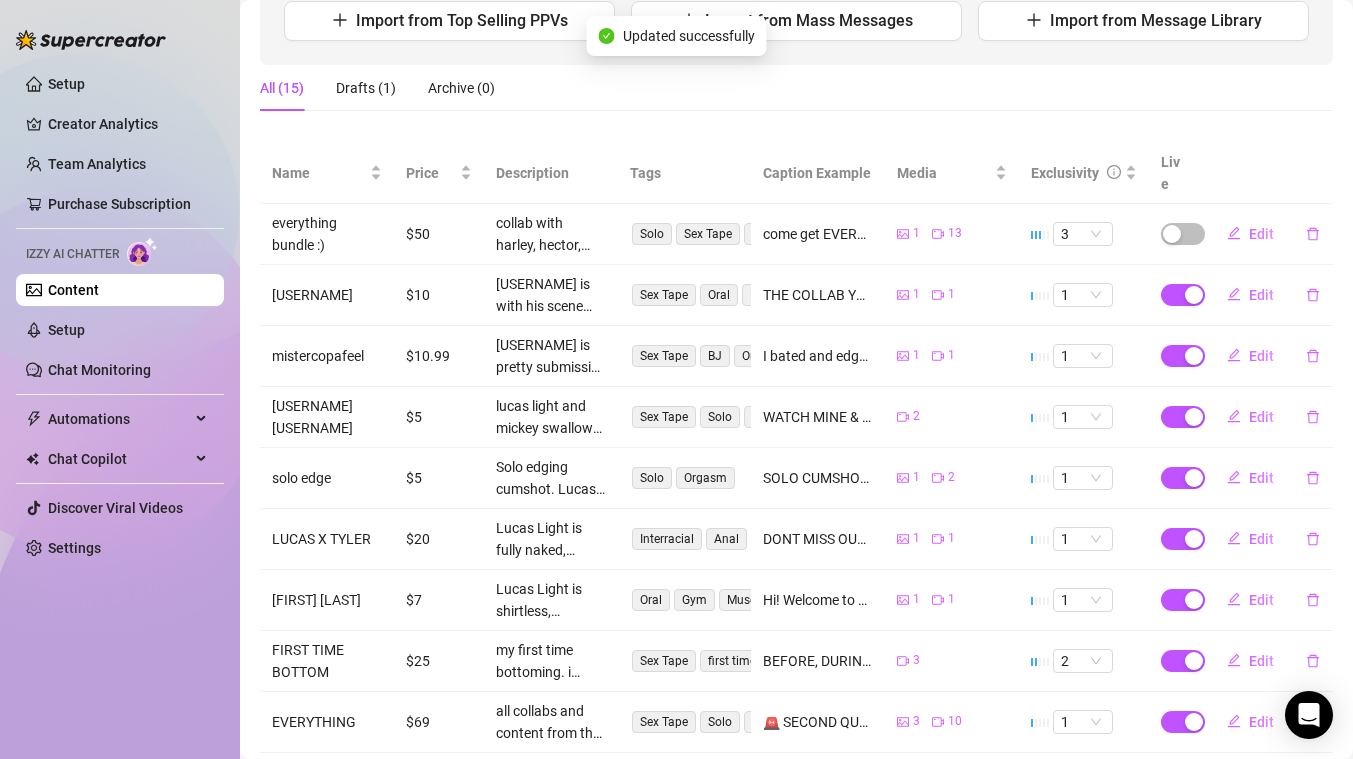 scroll, scrollTop: 0, scrollLeft: 0, axis: both 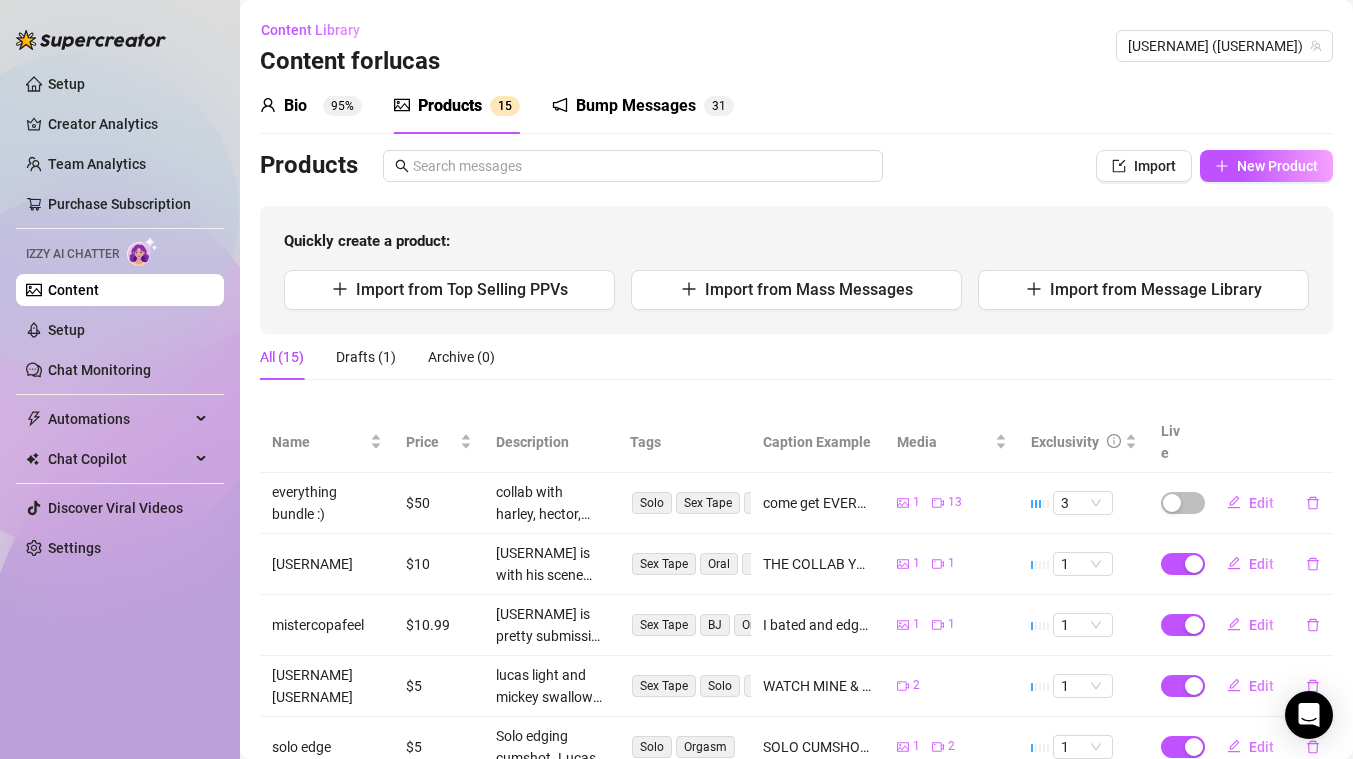 click on "Bio   95%" at bounding box center (311, 106) 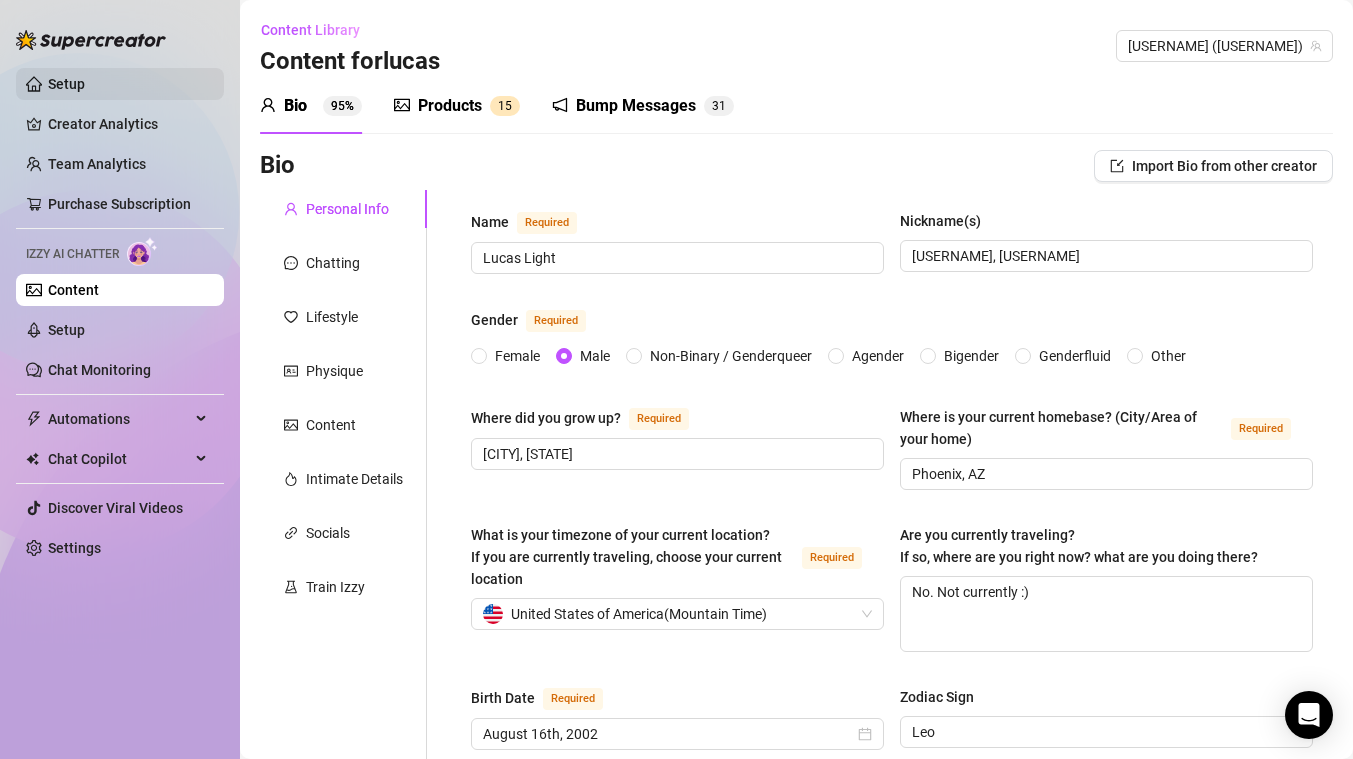 click on "Setup" at bounding box center [66, 84] 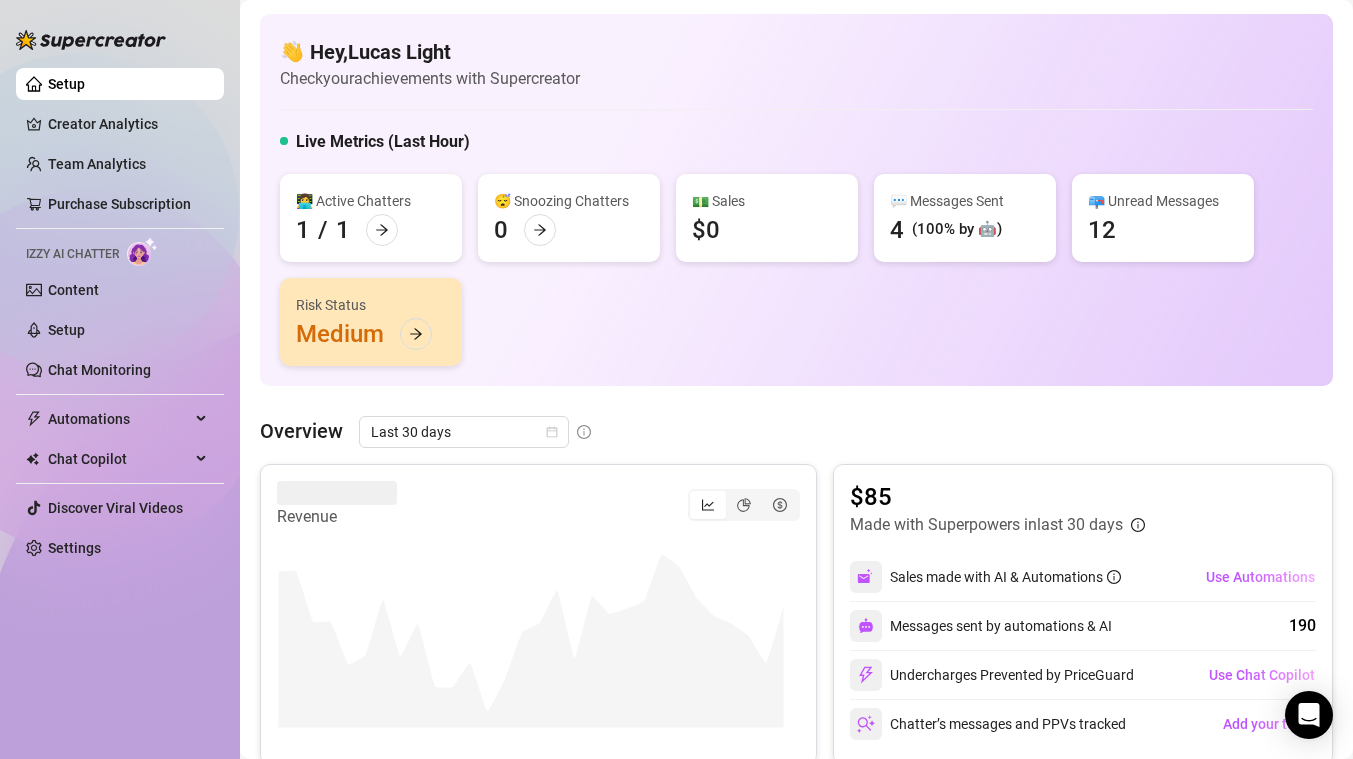 click on "Risk Status Medium" at bounding box center (371, 322) 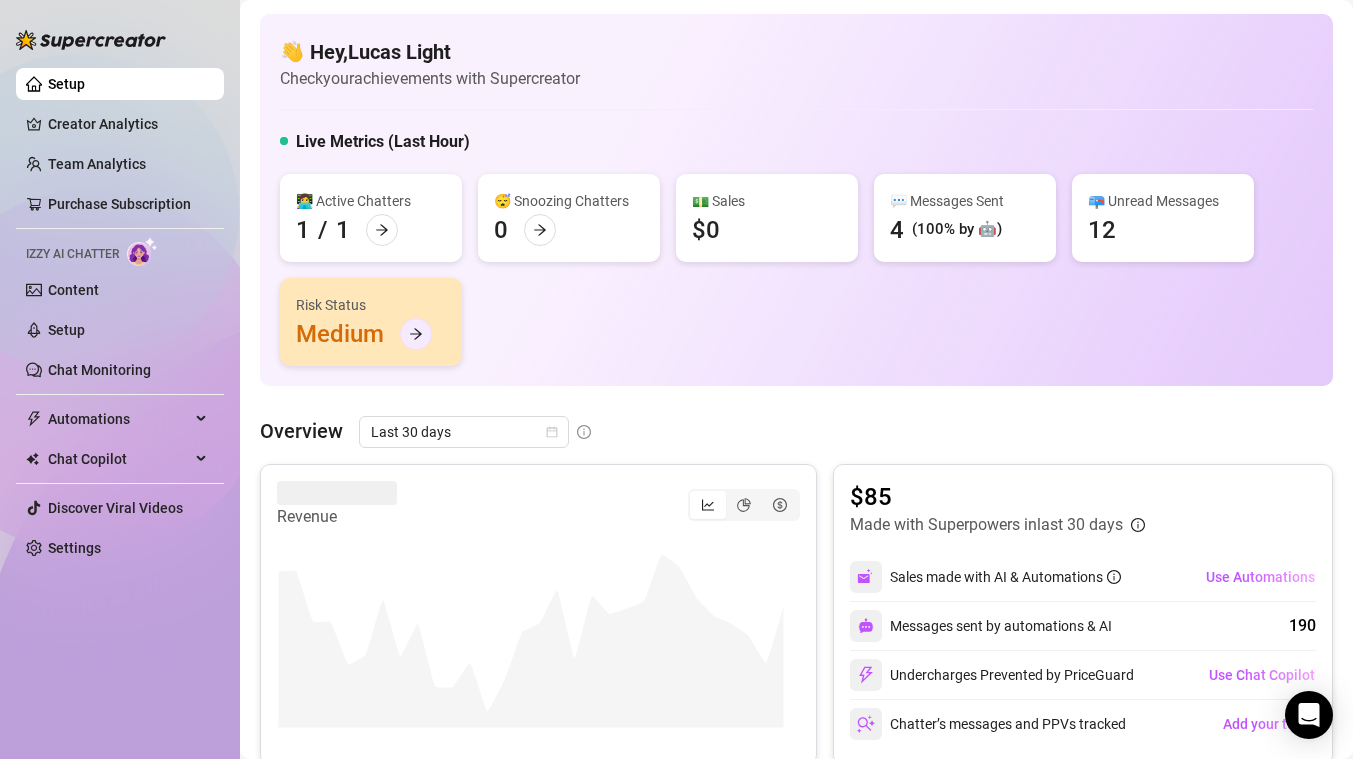 click 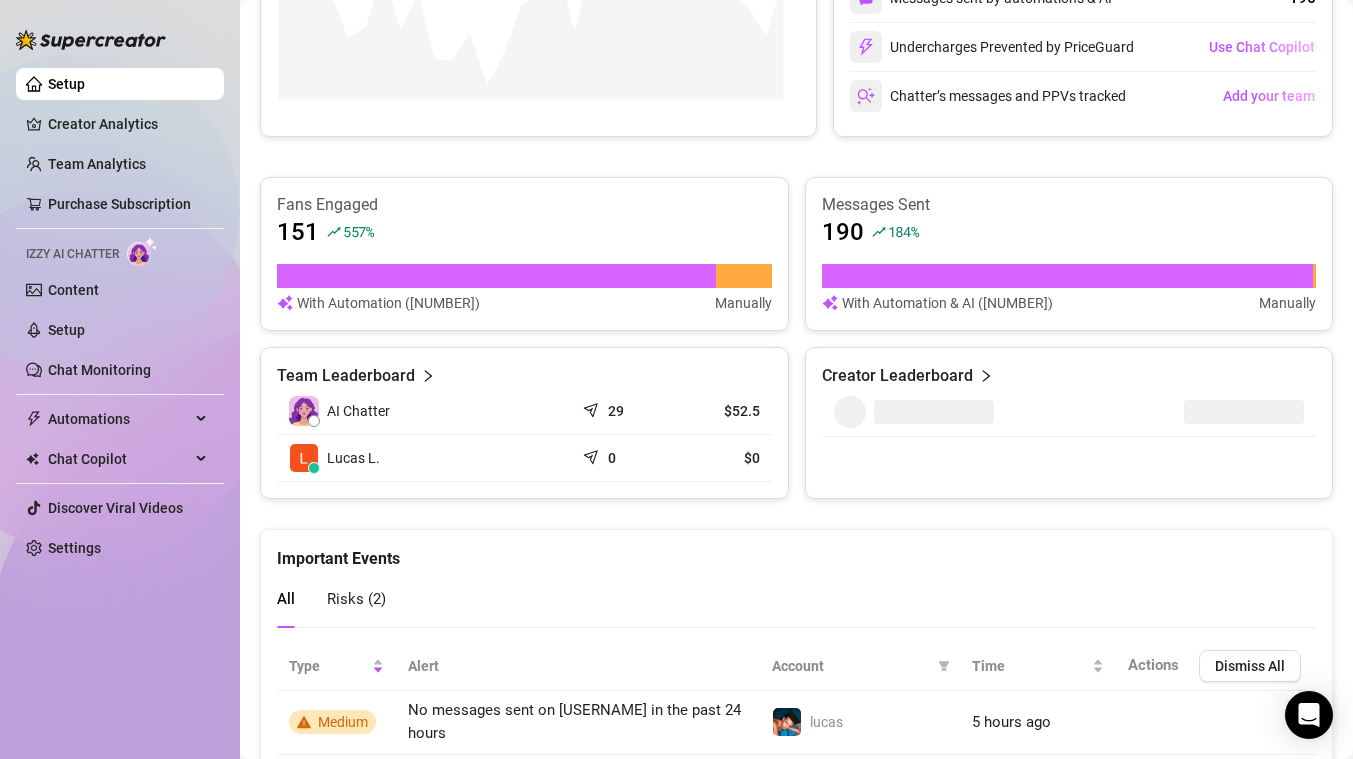 scroll, scrollTop: 744, scrollLeft: 0, axis: vertical 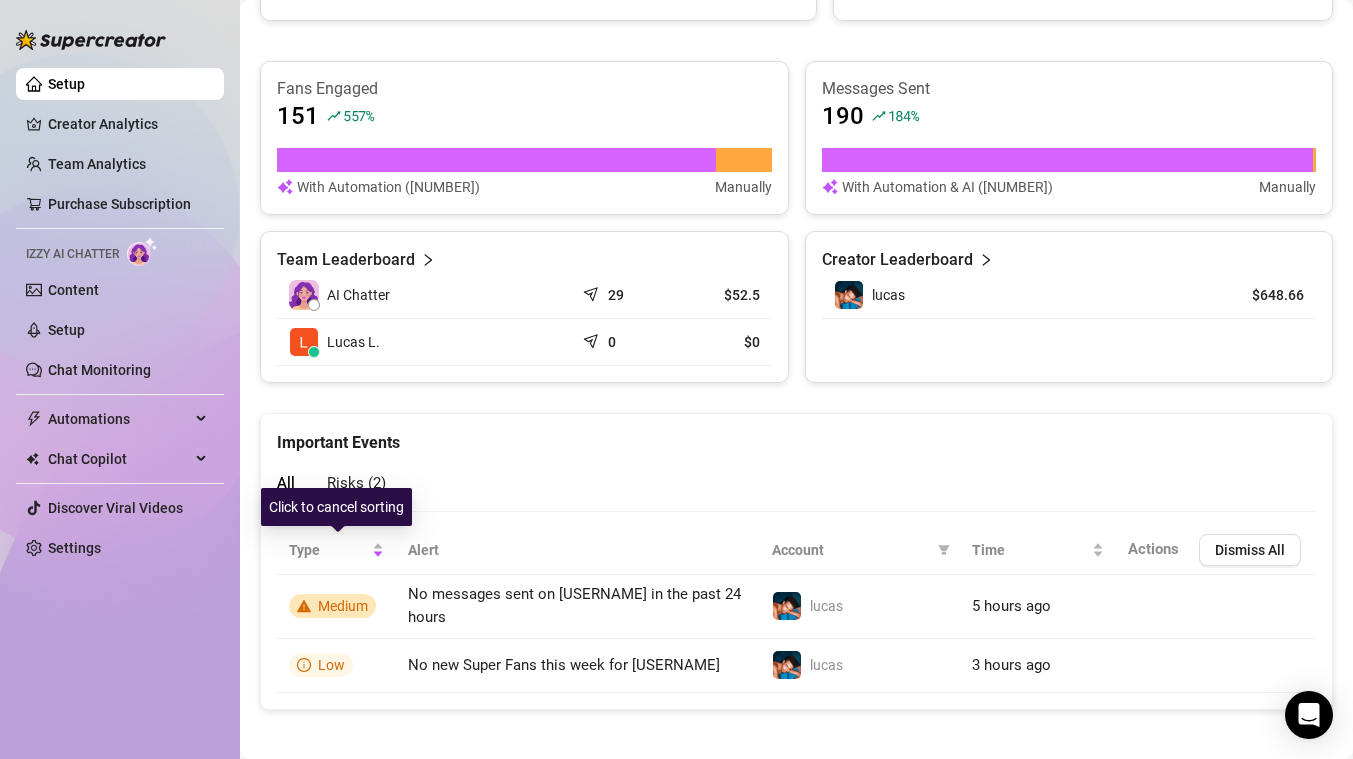 click on "Risks ( 2 )" at bounding box center (356, 483) 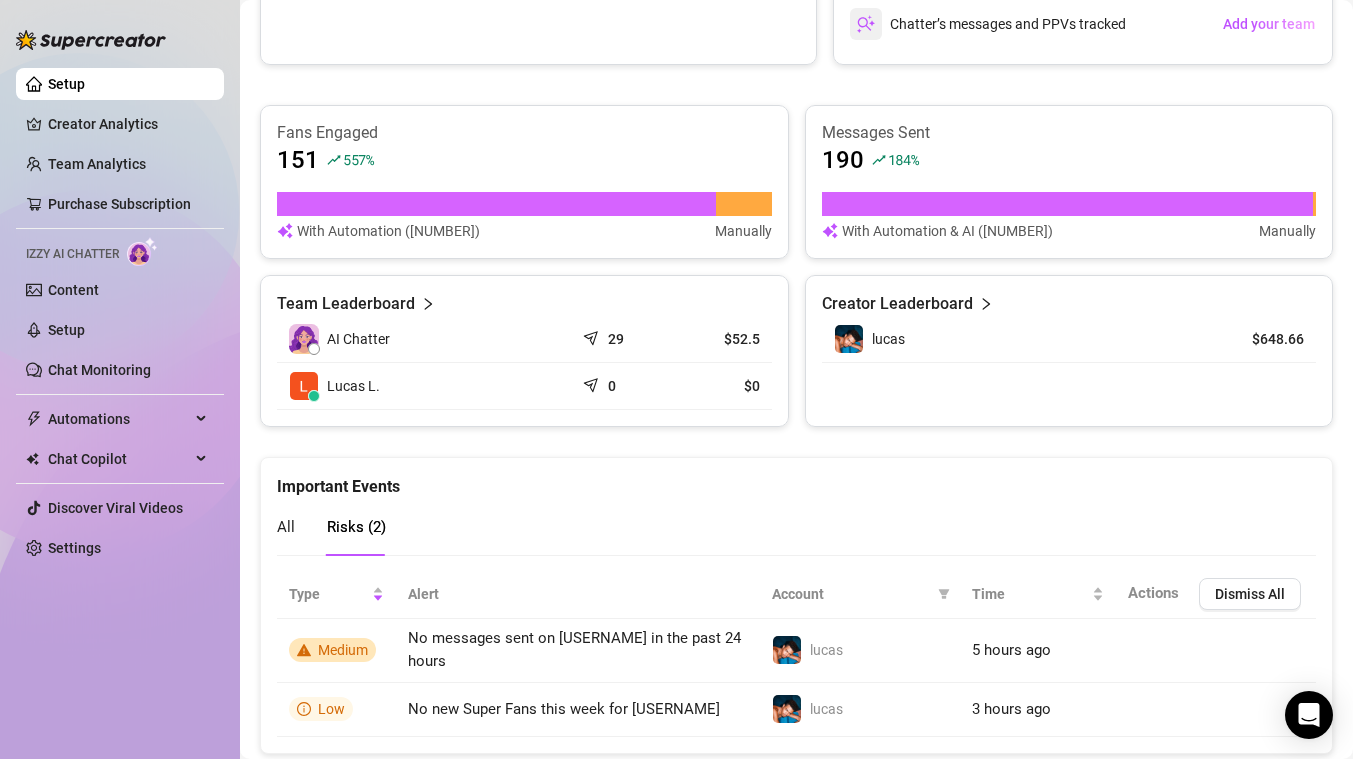 scroll, scrollTop: 0, scrollLeft: 0, axis: both 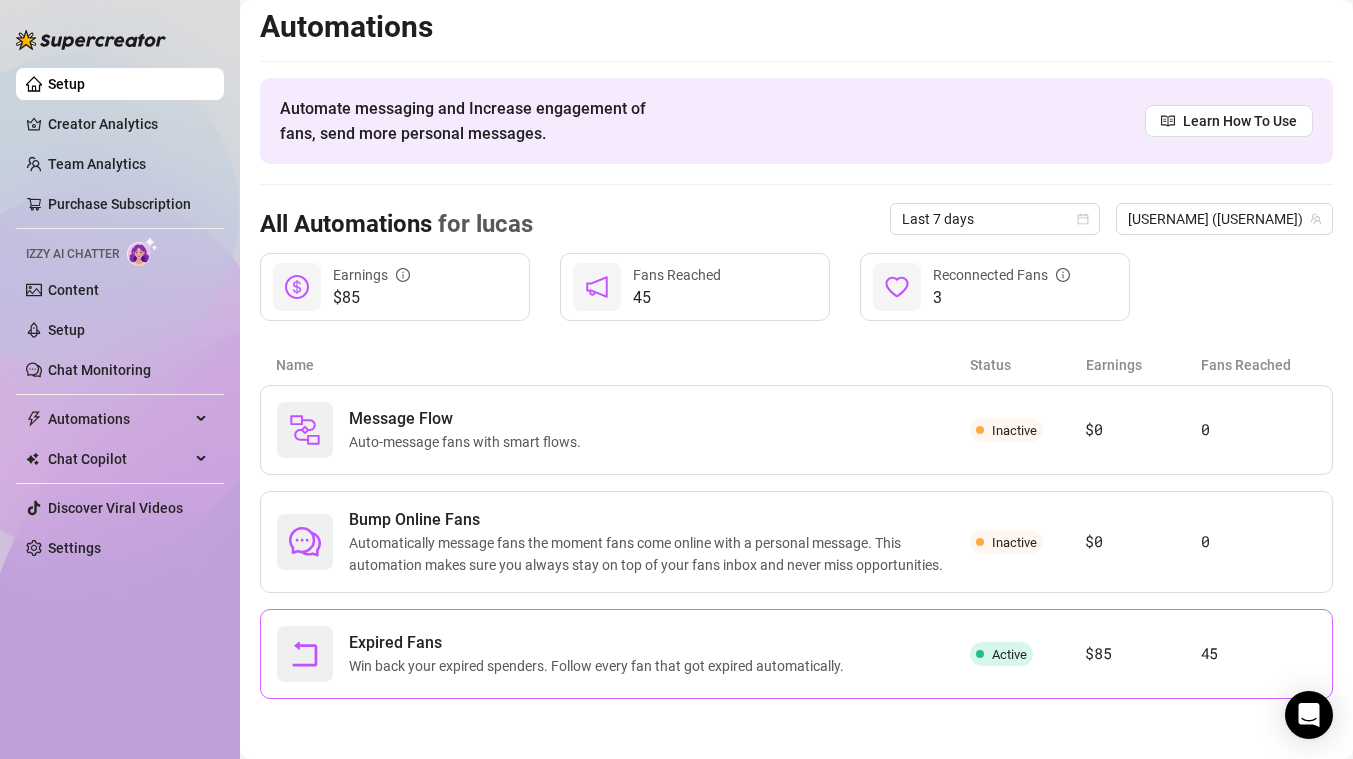 click on "Expired Fans Win back your expired spenders. Follow every fan that got expired automatically." at bounding box center [623, 654] 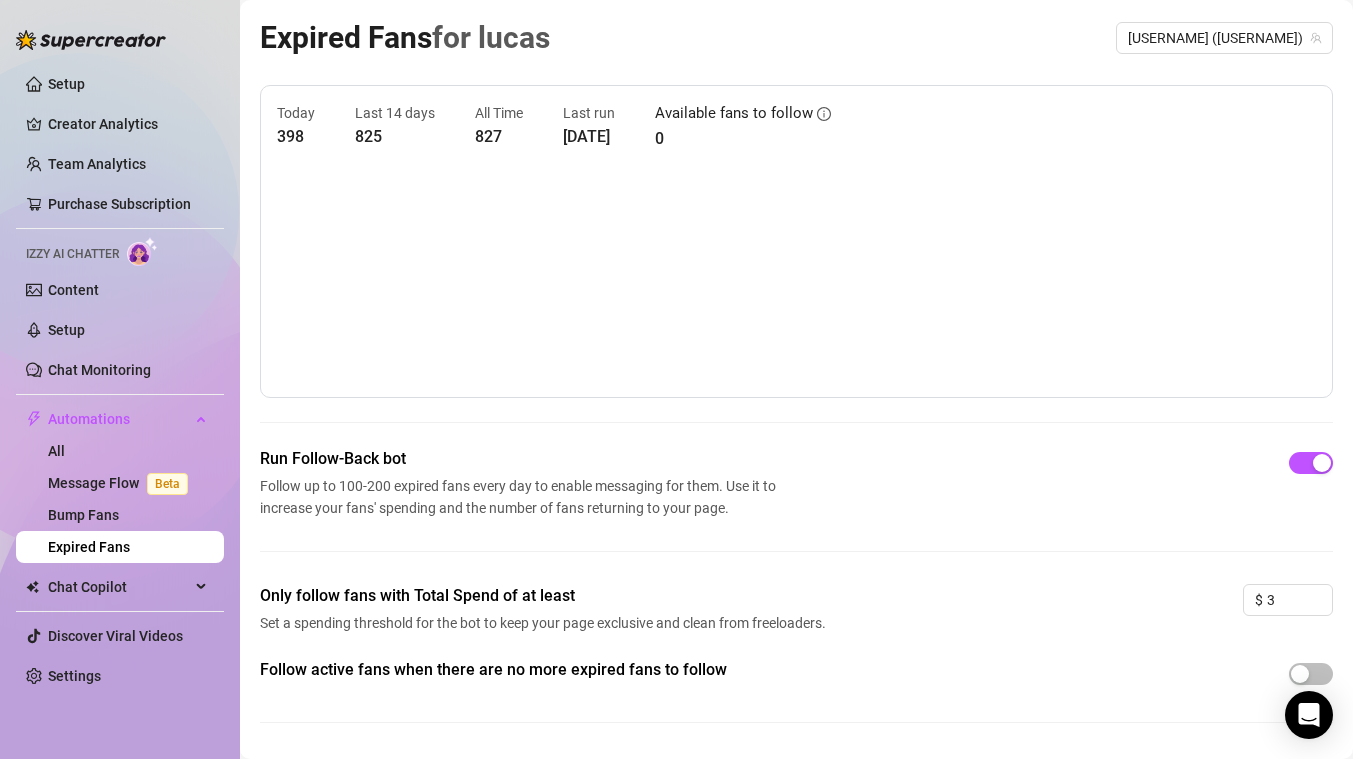 scroll, scrollTop: 56, scrollLeft: 0, axis: vertical 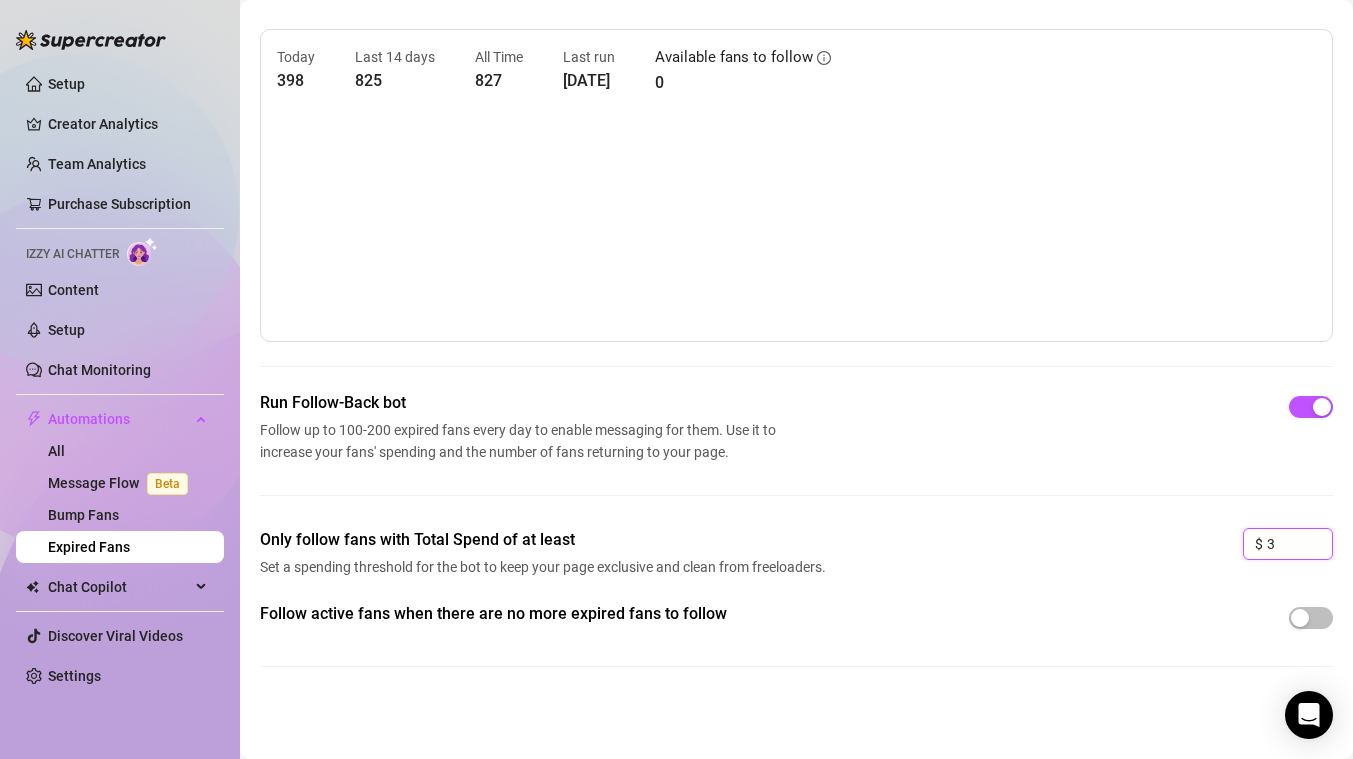 drag, startPoint x: 1279, startPoint y: 546, endPoint x: 1216, endPoint y: 541, distance: 63.1981 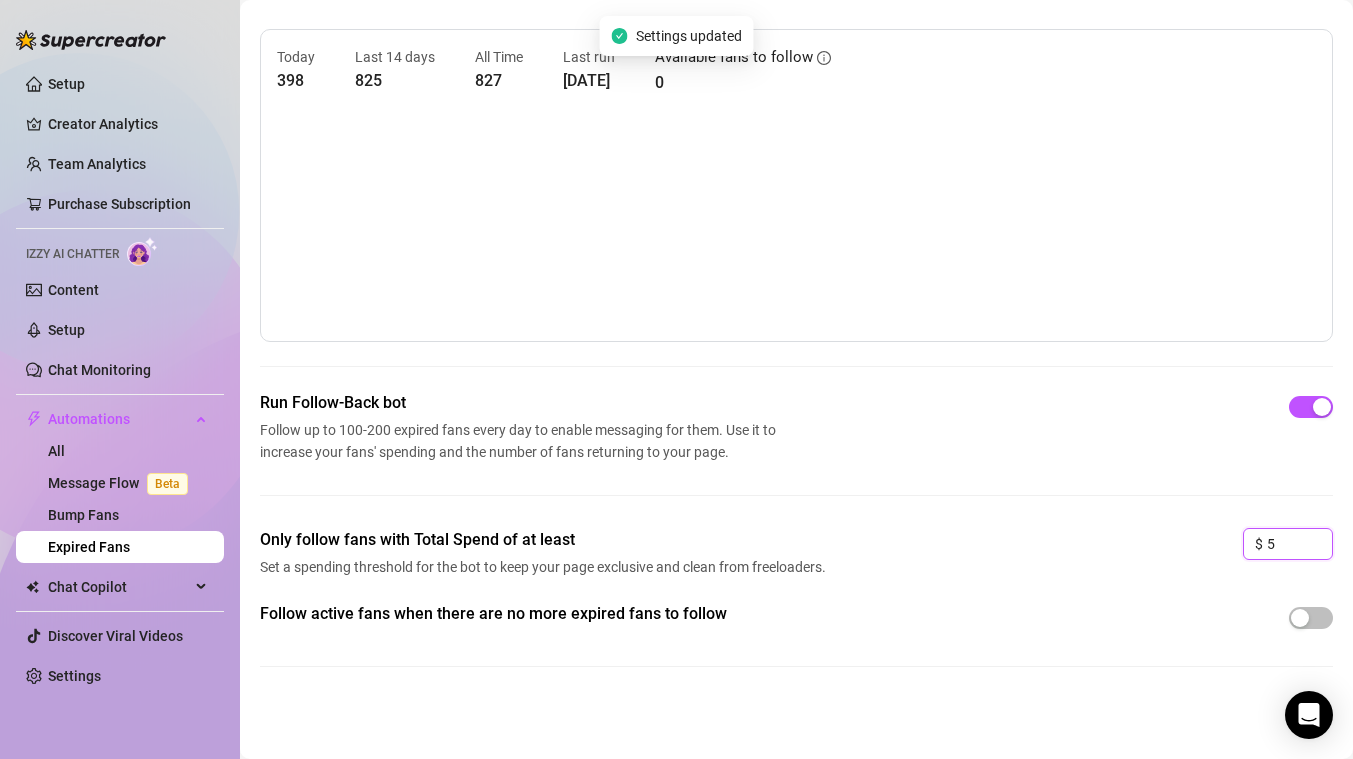 type on "5" 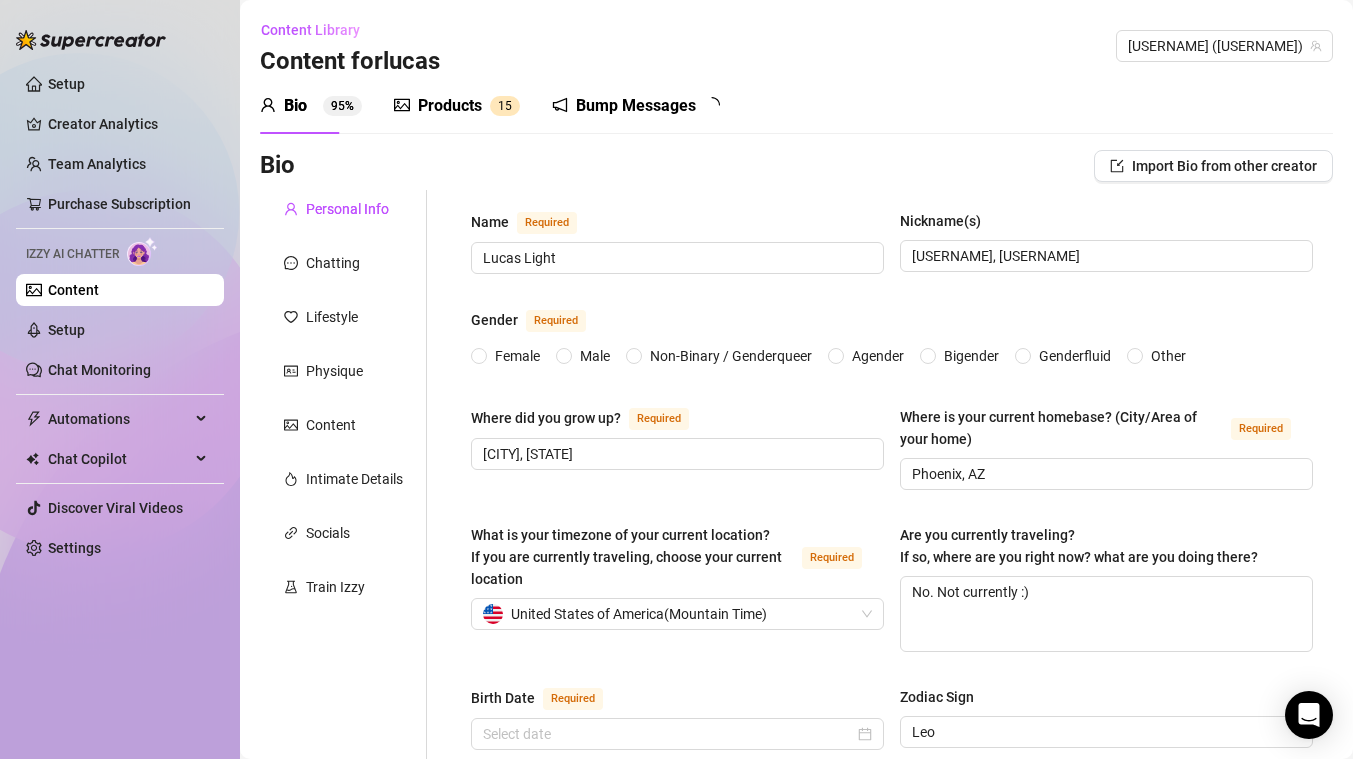 type 